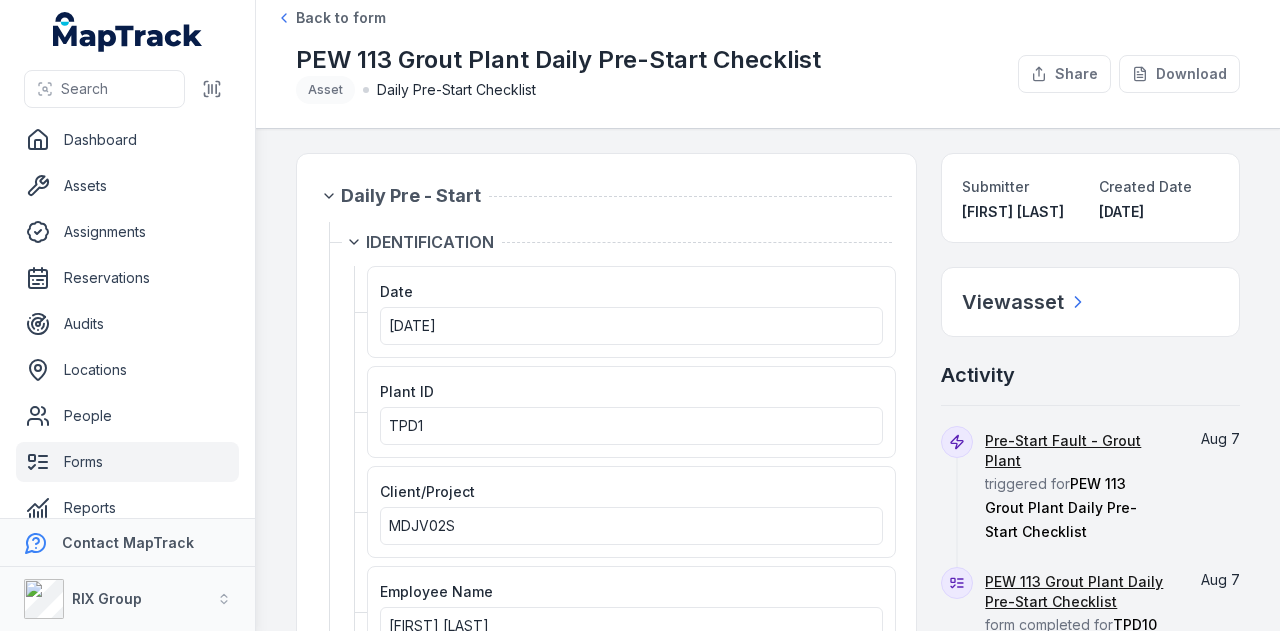 scroll, scrollTop: 0, scrollLeft: 0, axis: both 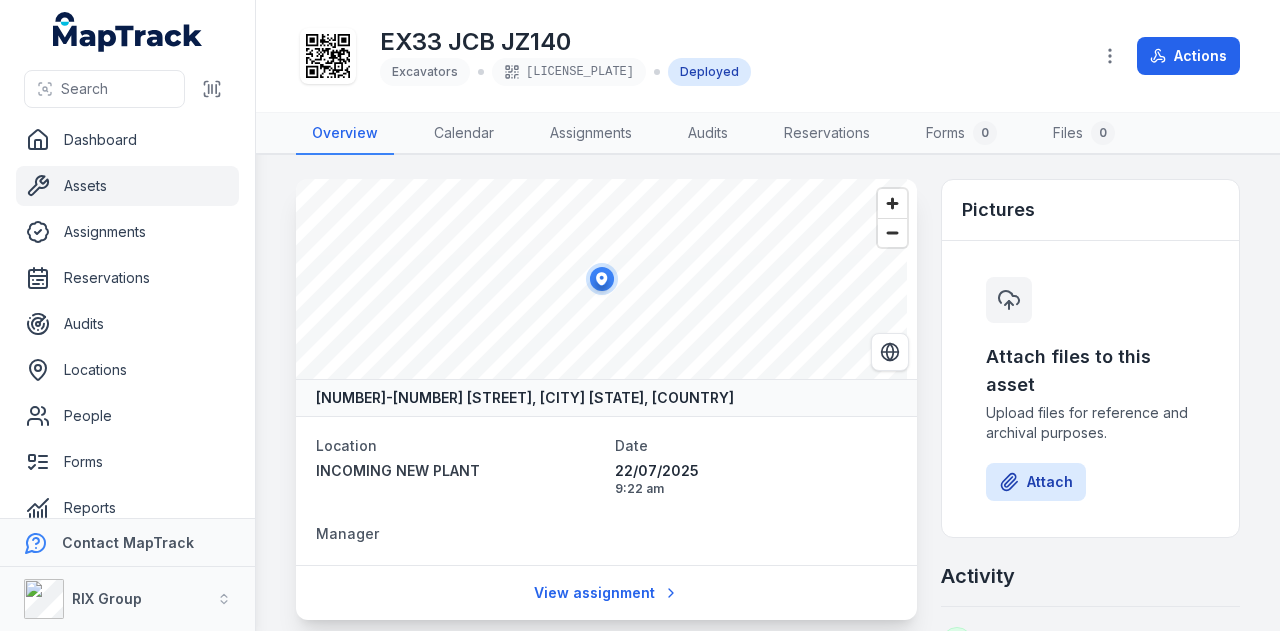 click on "Dashboard" at bounding box center [127, 140] 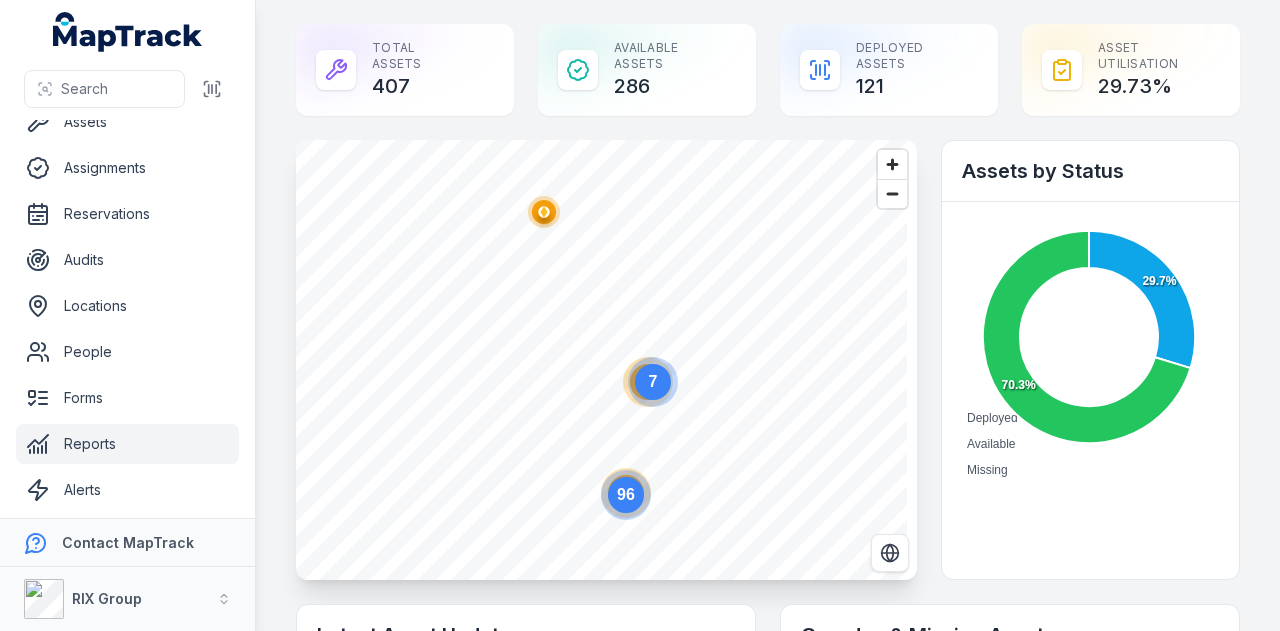 scroll, scrollTop: 113, scrollLeft: 0, axis: vertical 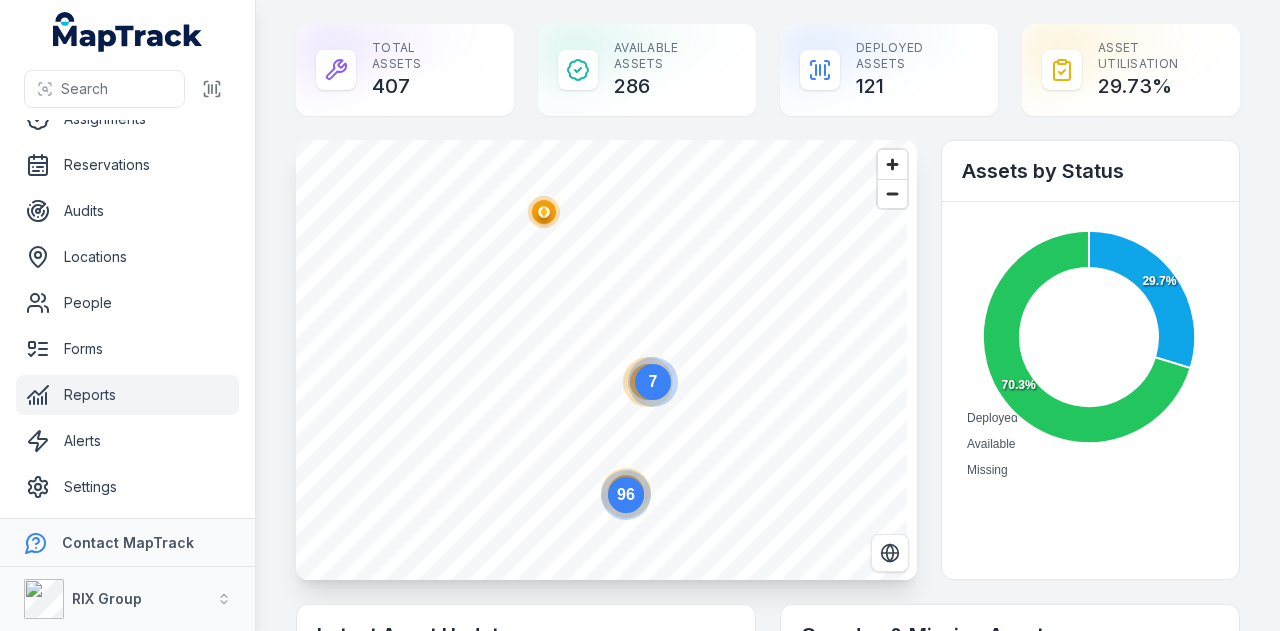 click on "Reports" at bounding box center (127, 395) 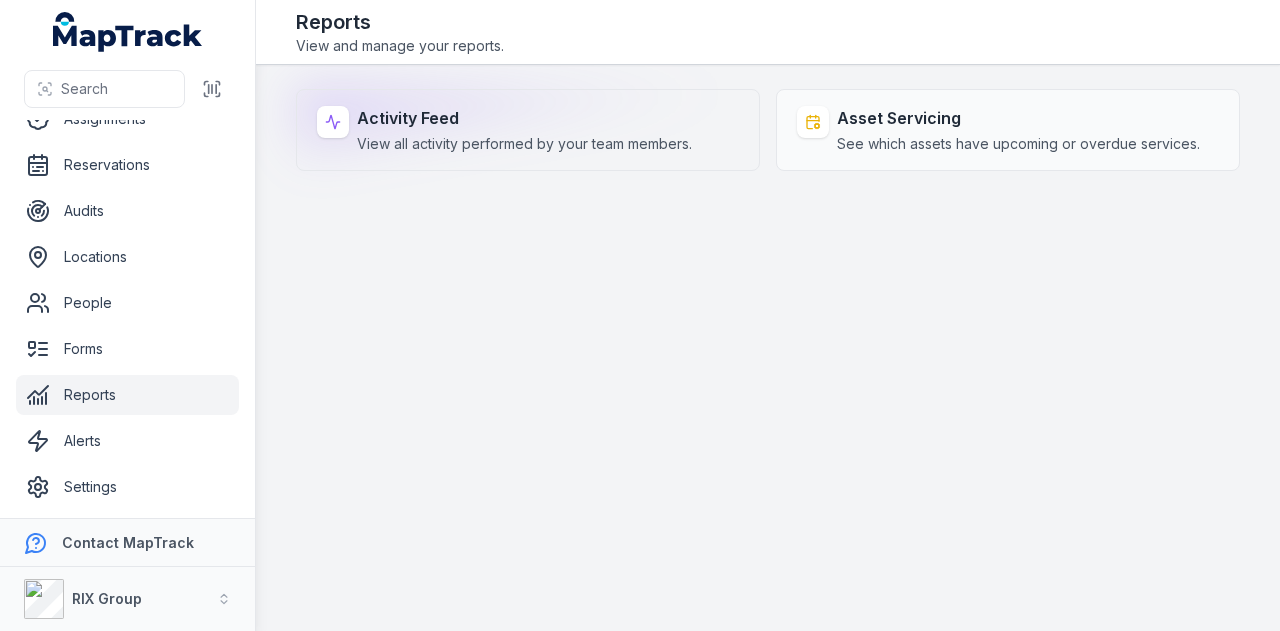 click on "Activity Feed View all activity performed by your team members." at bounding box center (528, 130) 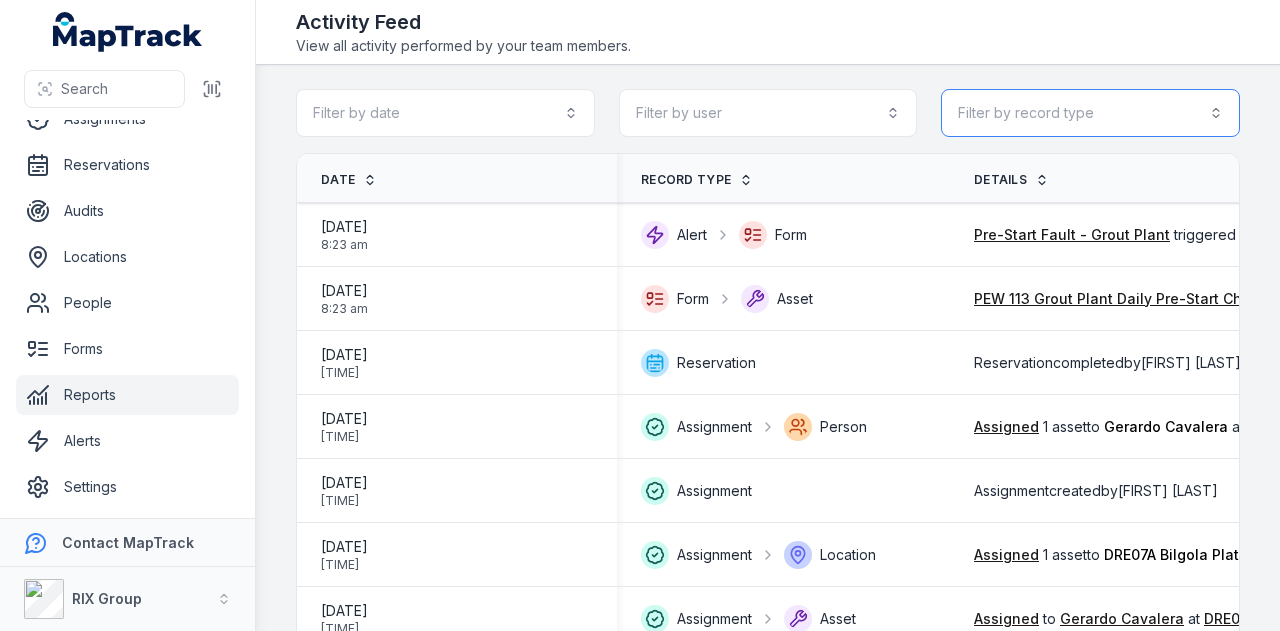 click on "Filter by record type" at bounding box center (1090, 113) 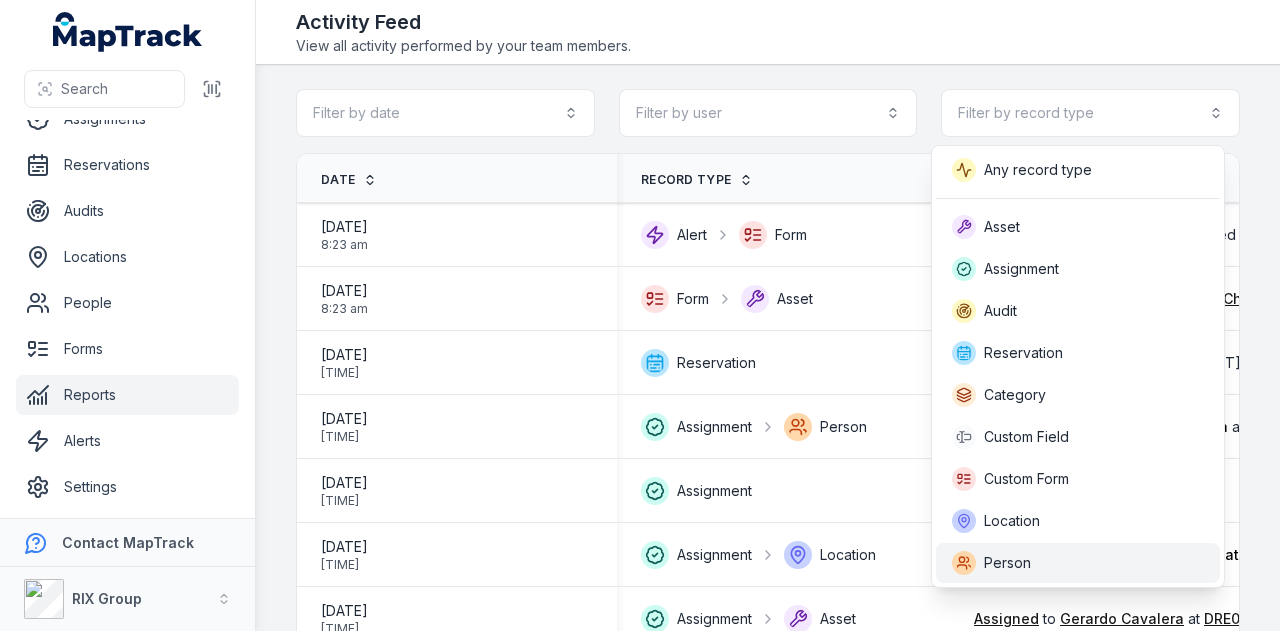 click on "Person" at bounding box center (1078, 563) 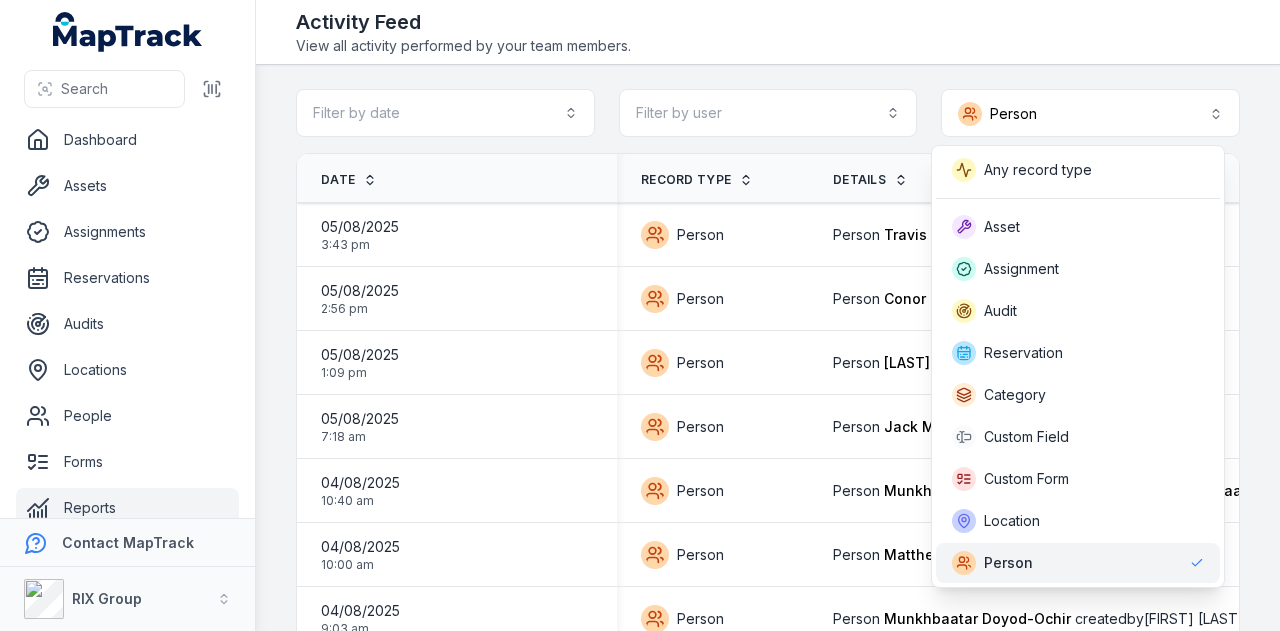 scroll, scrollTop: 0, scrollLeft: 0, axis: both 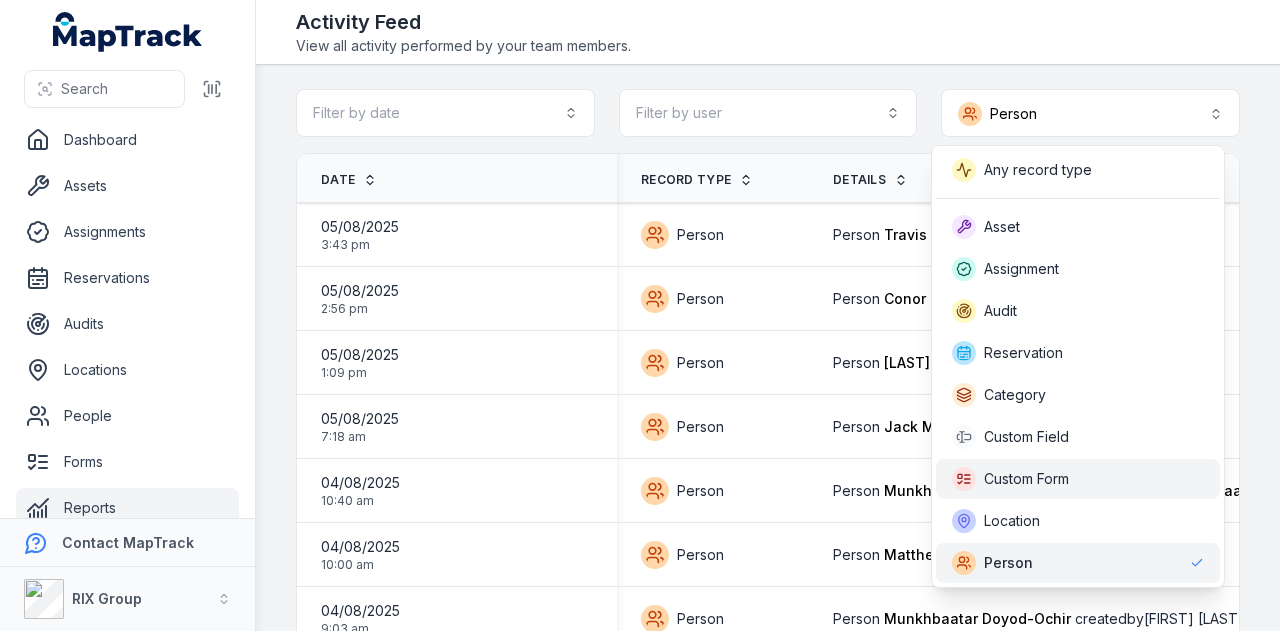 click on "Custom Form" at bounding box center [1078, 479] 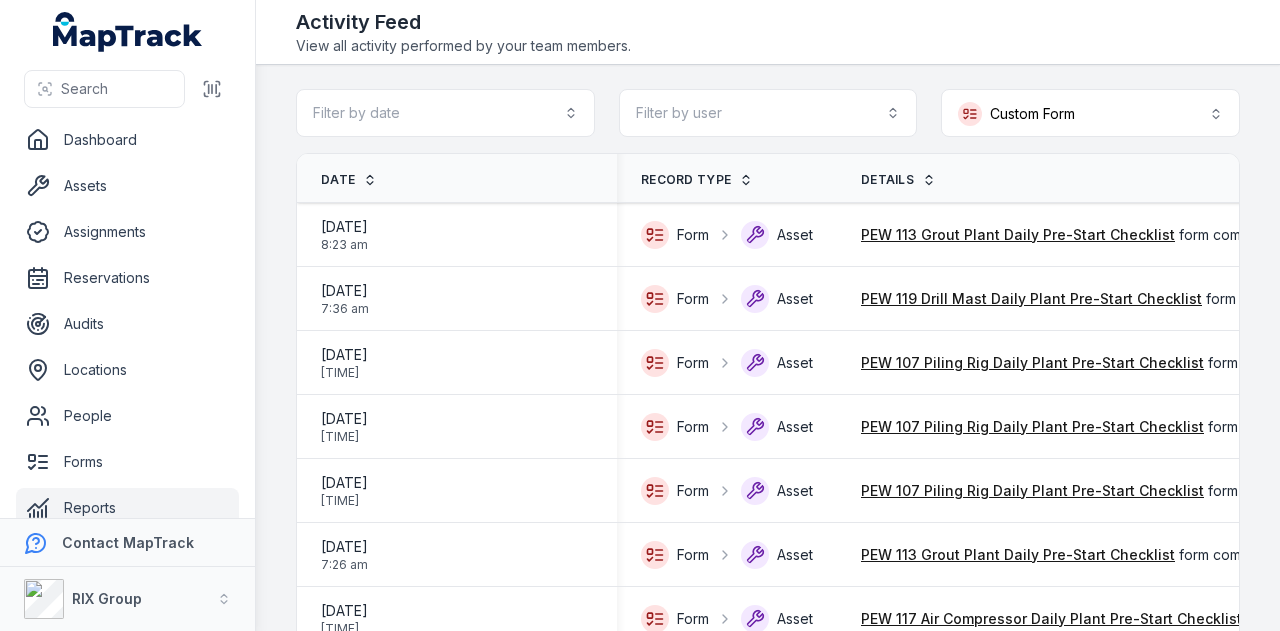 scroll, scrollTop: 0, scrollLeft: 0, axis: both 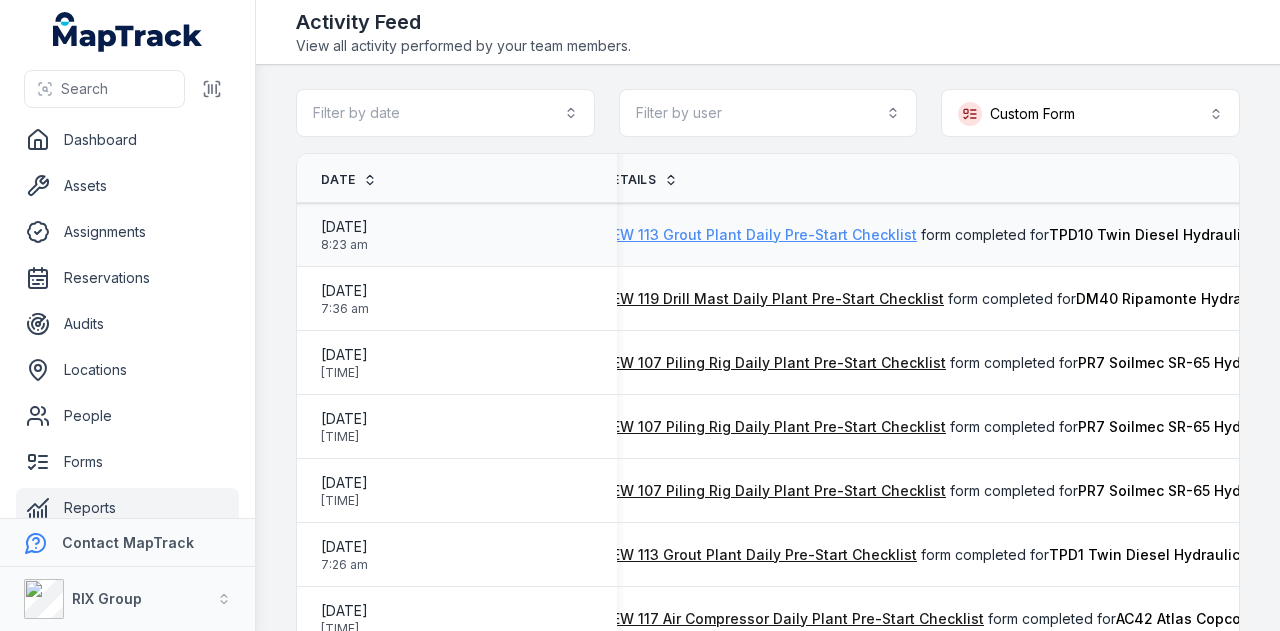 click on "PEW 113 Grout Plant Daily Pre-Start  Checklist" at bounding box center (760, 235) 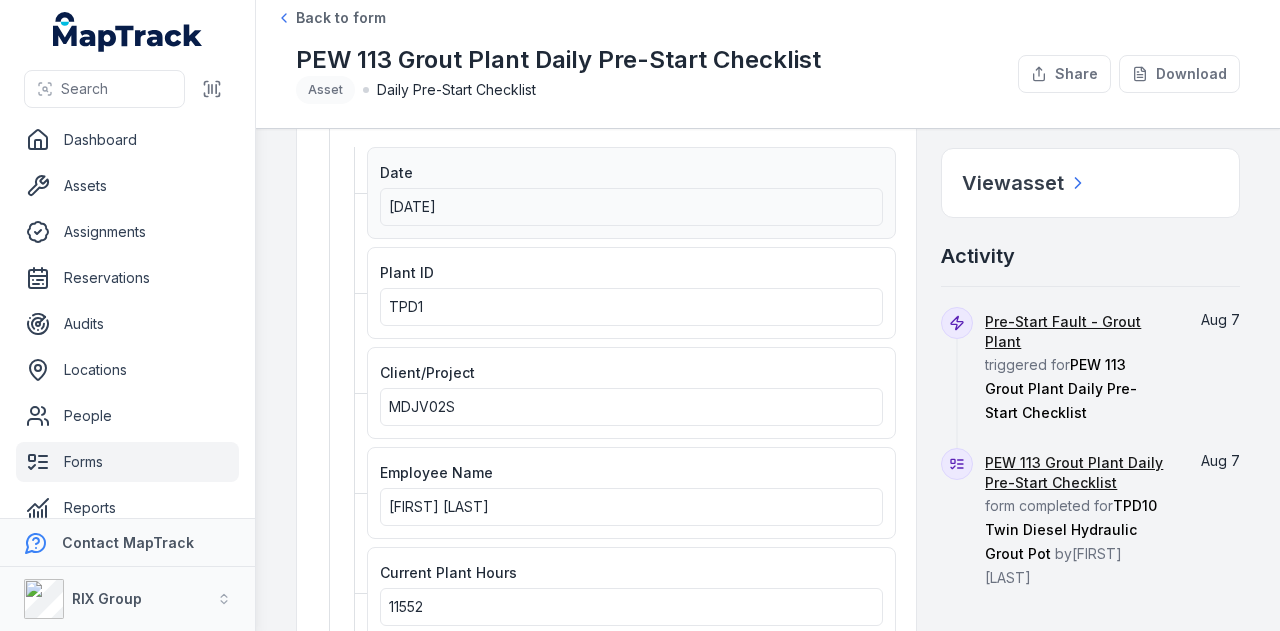 scroll, scrollTop: 116, scrollLeft: 0, axis: vertical 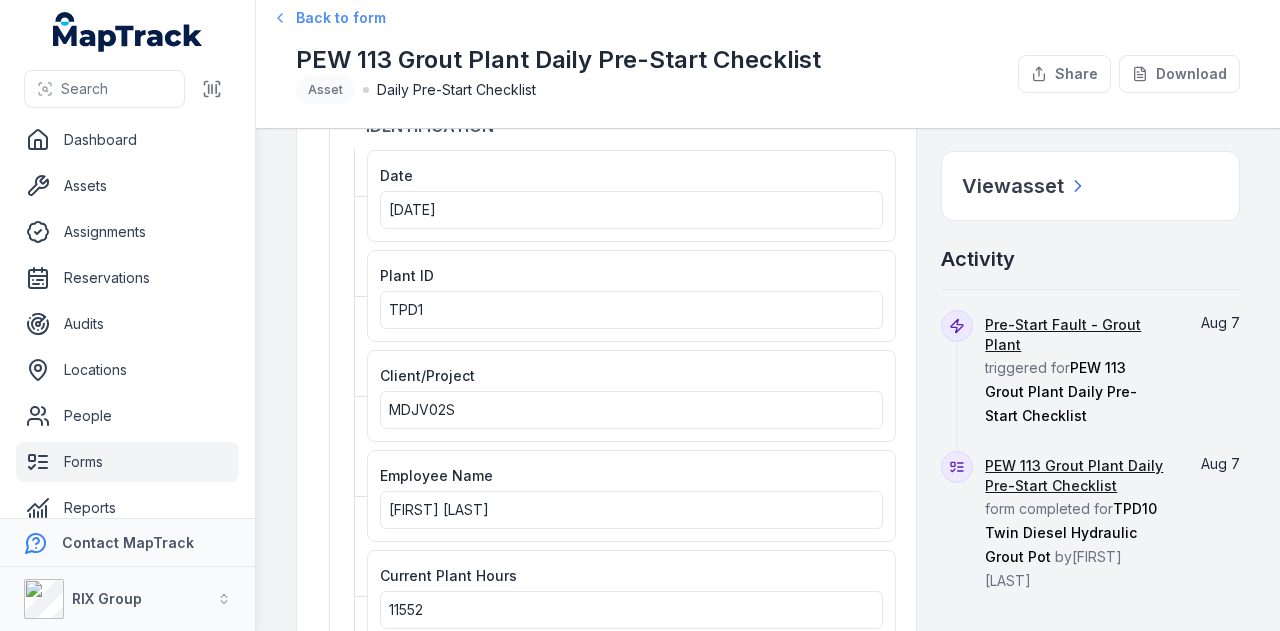 click on "Back to form" at bounding box center [341, 18] 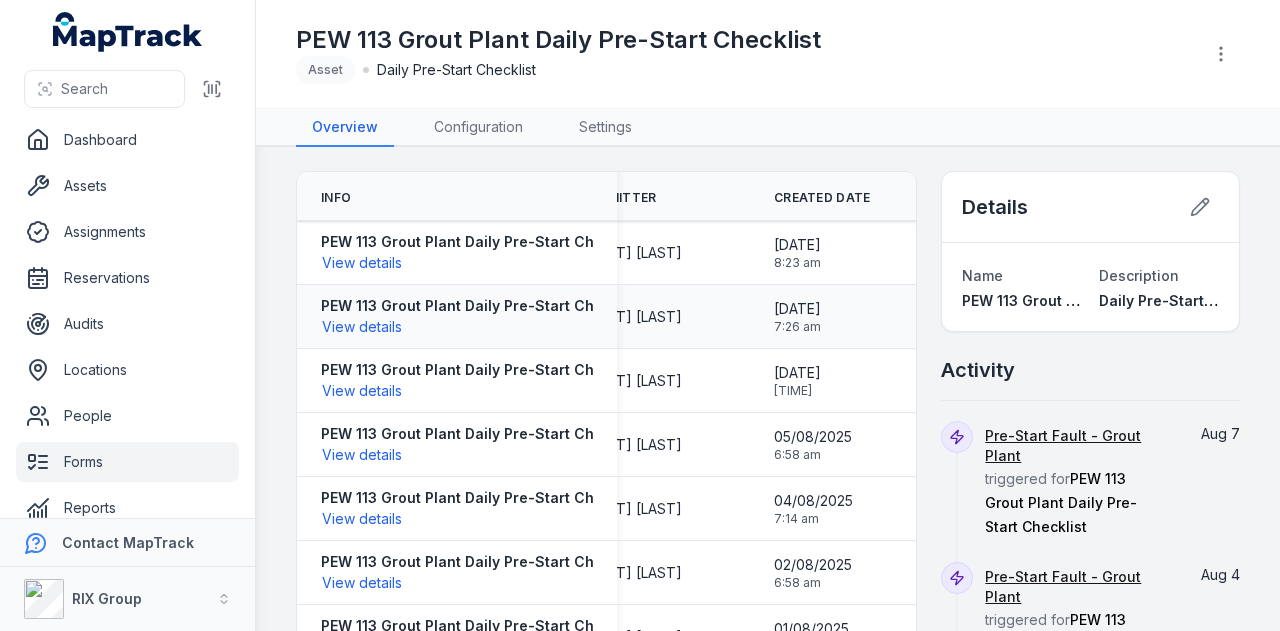 scroll, scrollTop: 0, scrollLeft: 58, axis: horizontal 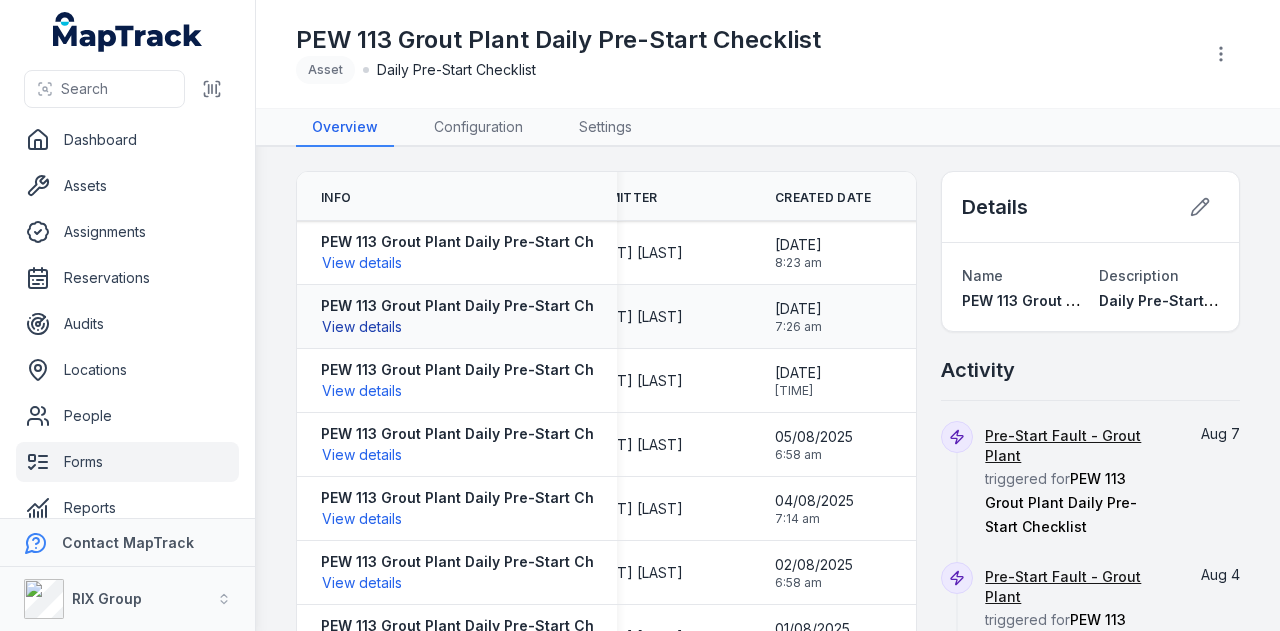 click on "View details" at bounding box center [362, 327] 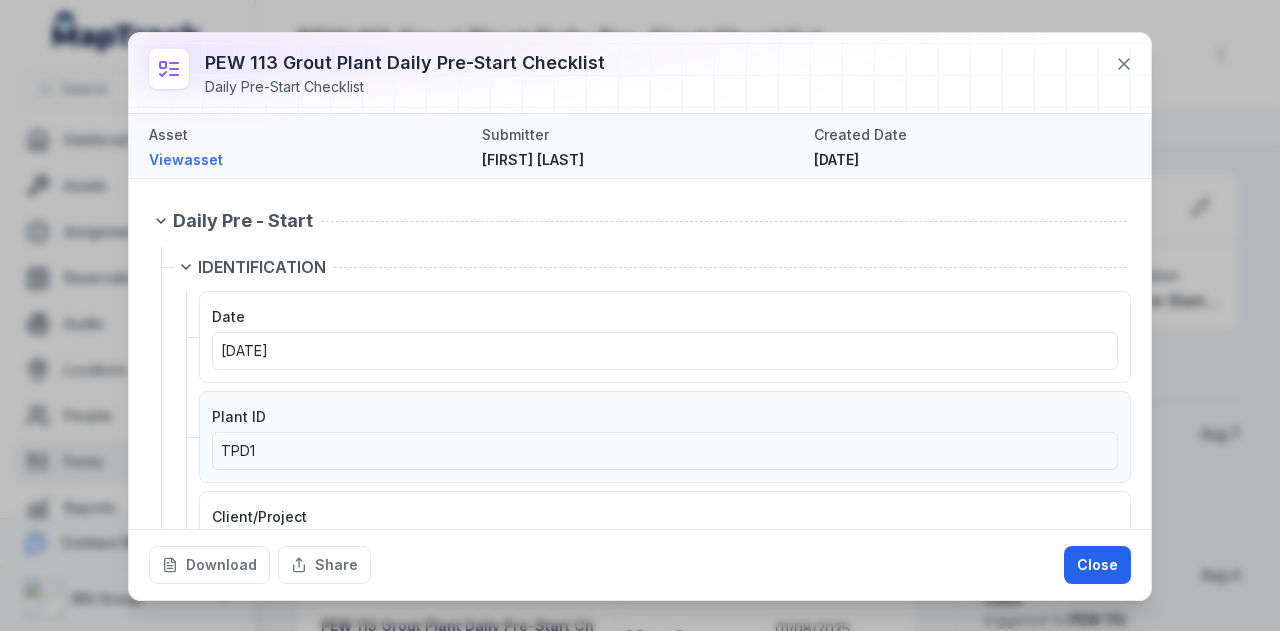 scroll, scrollTop: 200, scrollLeft: 0, axis: vertical 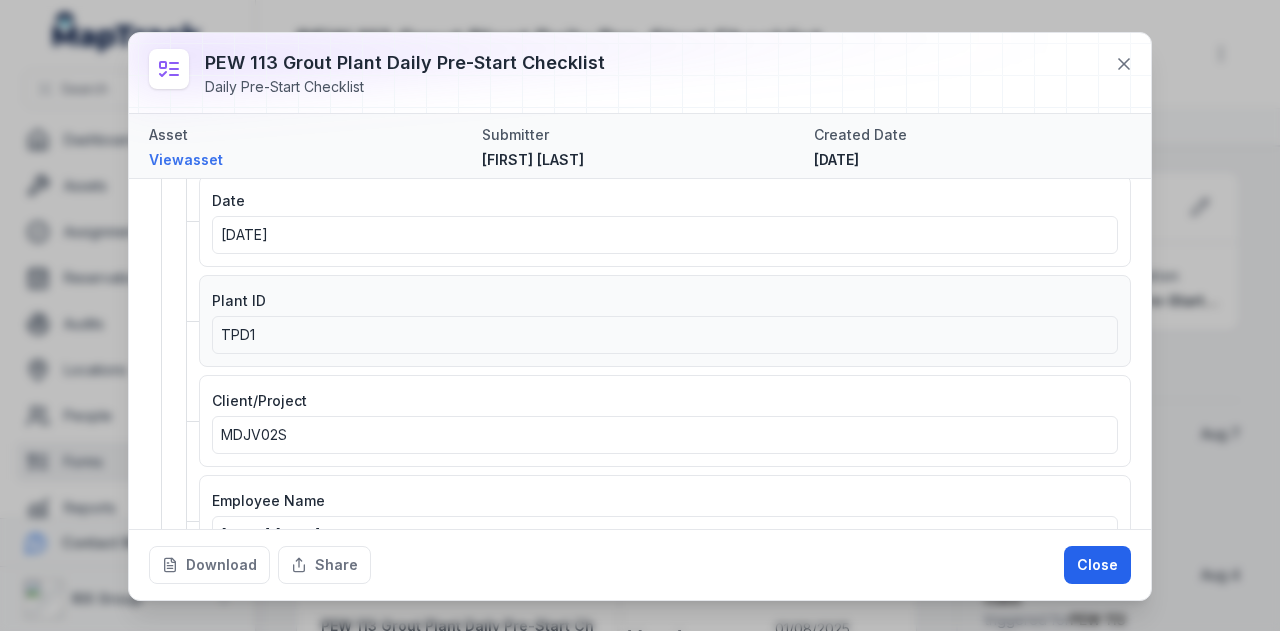 click on "[DATE] [LOCATION] [FIRST] [LAST]" at bounding box center (659, 421) 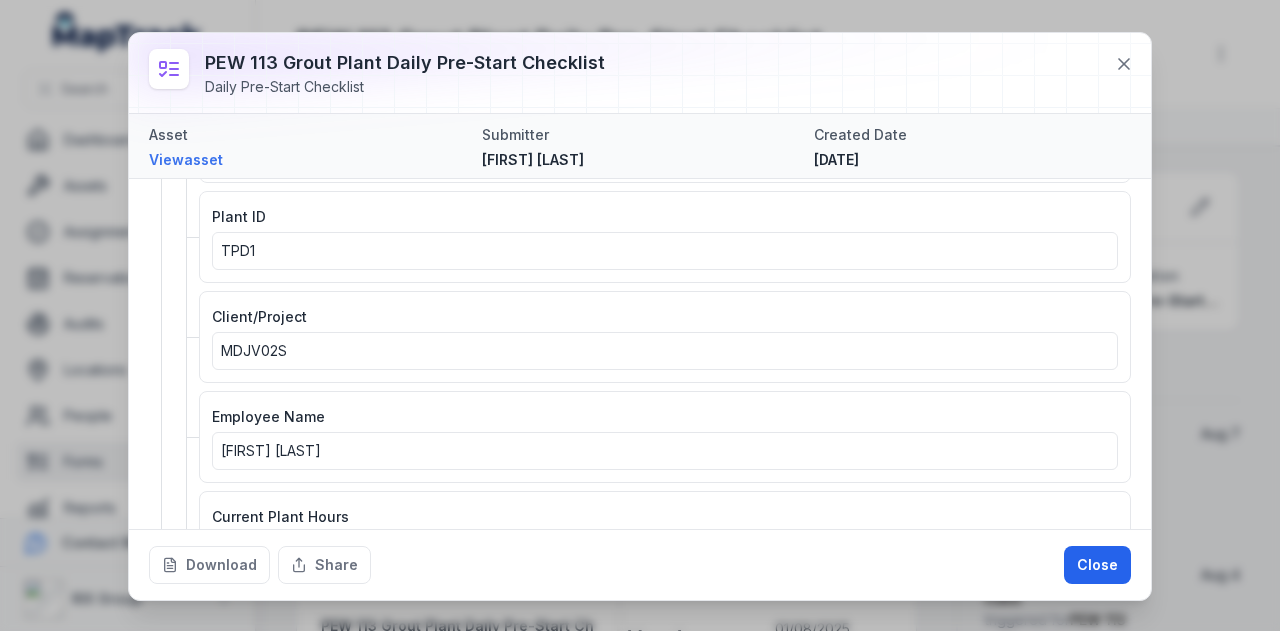 scroll, scrollTop: 0, scrollLeft: 0, axis: both 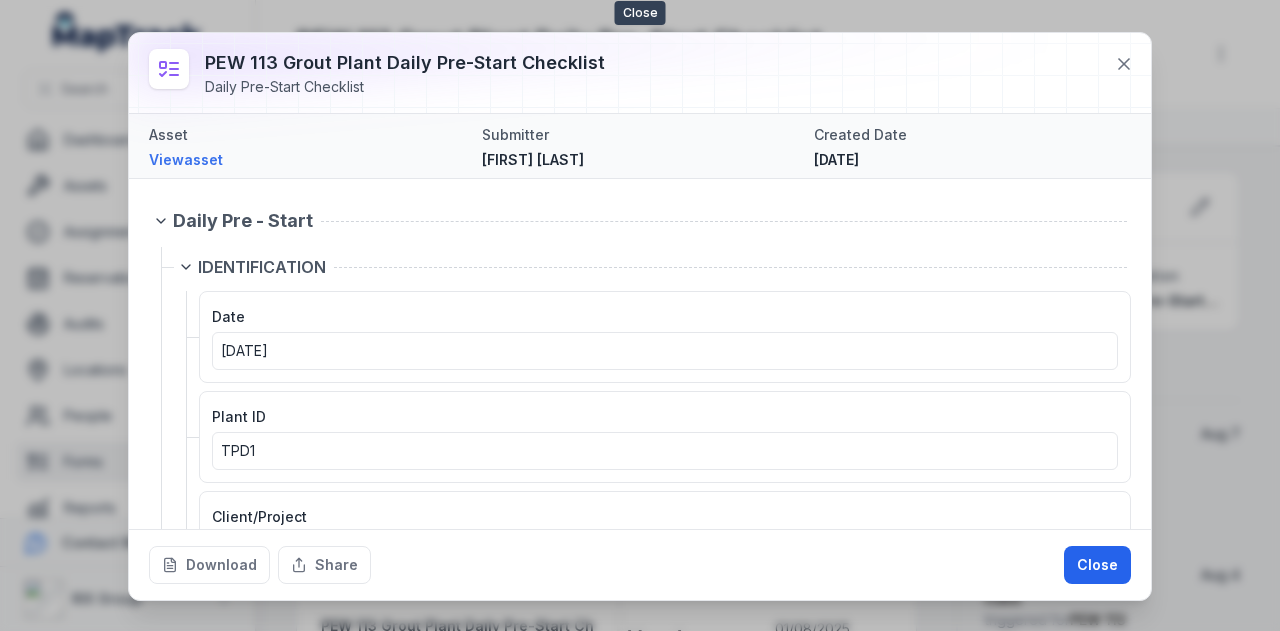 drag, startPoint x: 1110, startPoint y: 59, endPoint x: 670, endPoint y: 1, distance: 443.80627 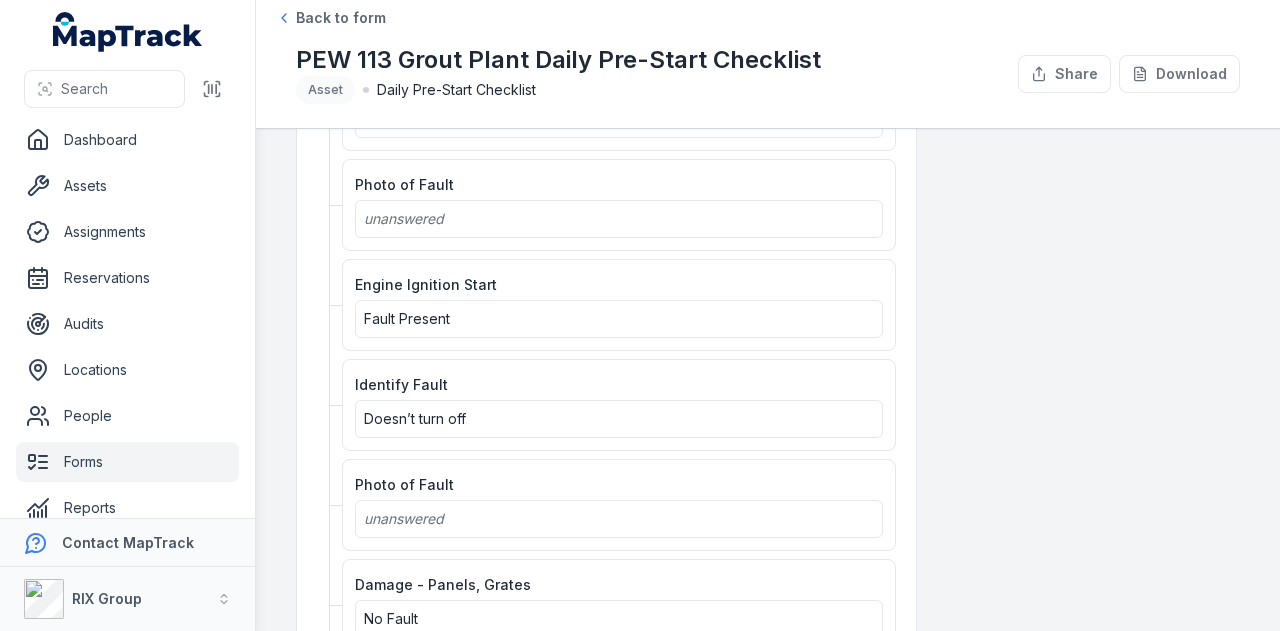 scroll, scrollTop: 1200, scrollLeft: 0, axis: vertical 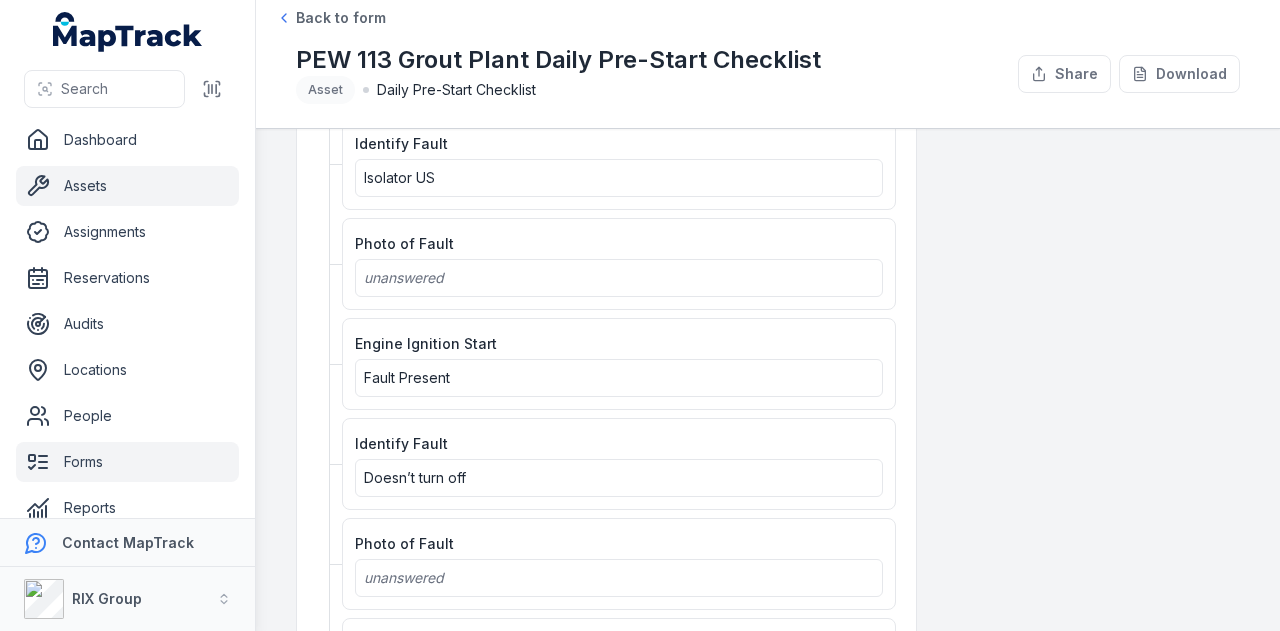 click on "Assets" at bounding box center (127, 186) 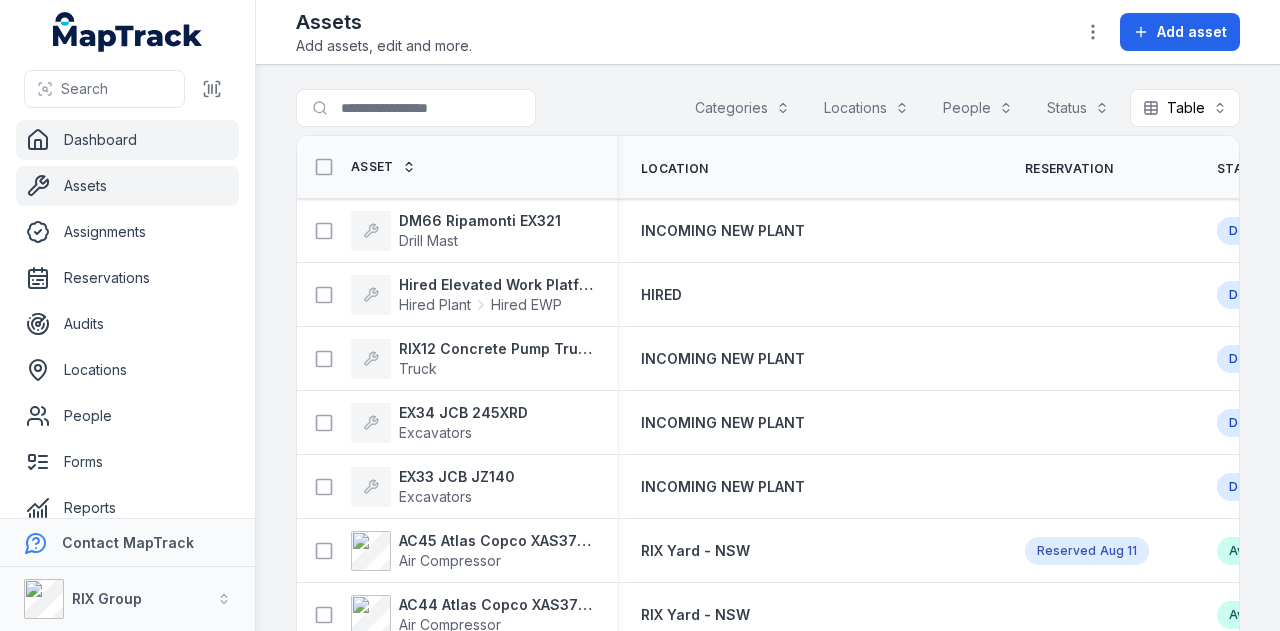 click on "Dashboard" at bounding box center [127, 140] 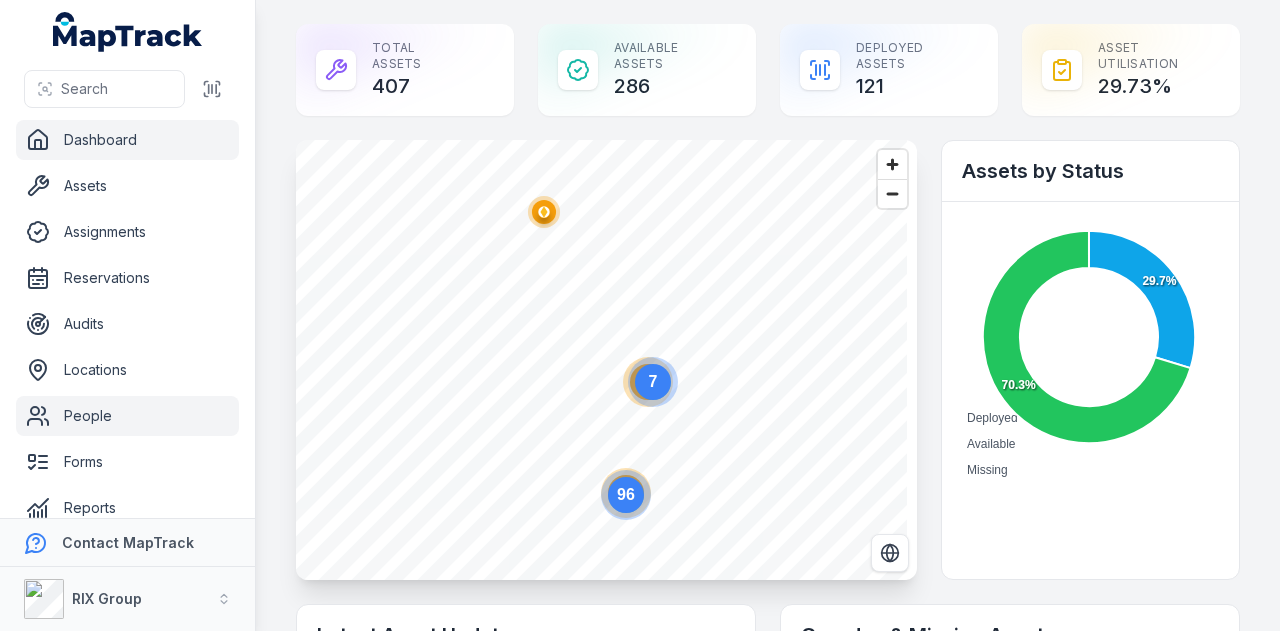 scroll, scrollTop: 100, scrollLeft: 0, axis: vertical 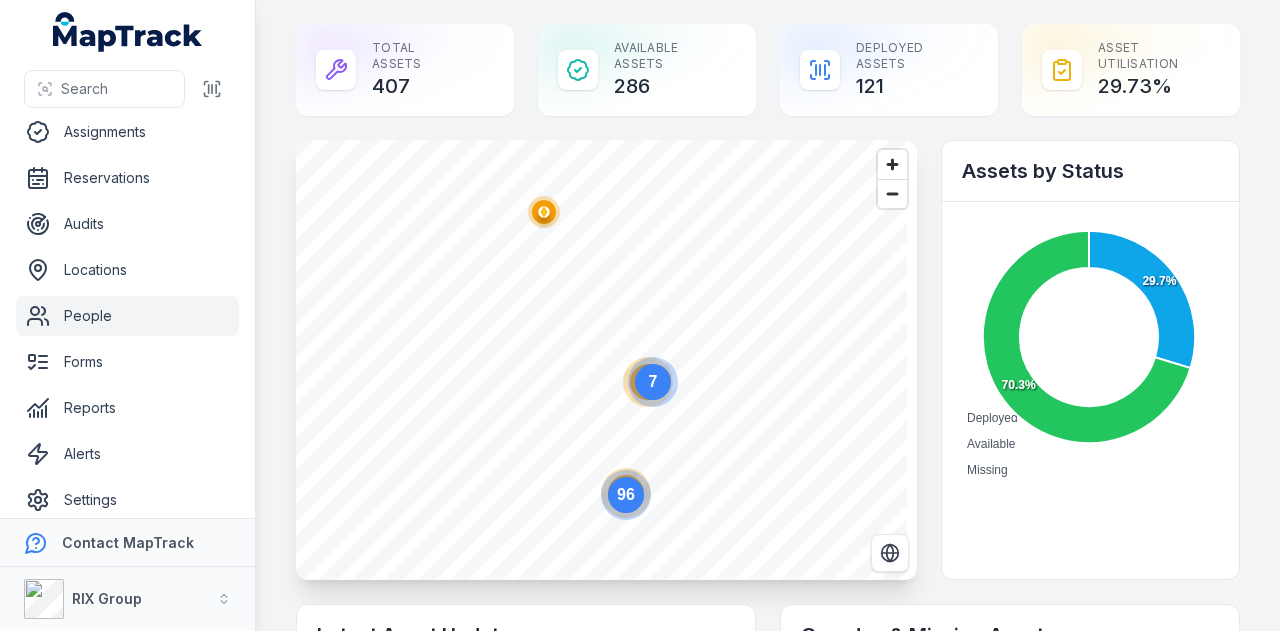 click on "People" at bounding box center [127, 316] 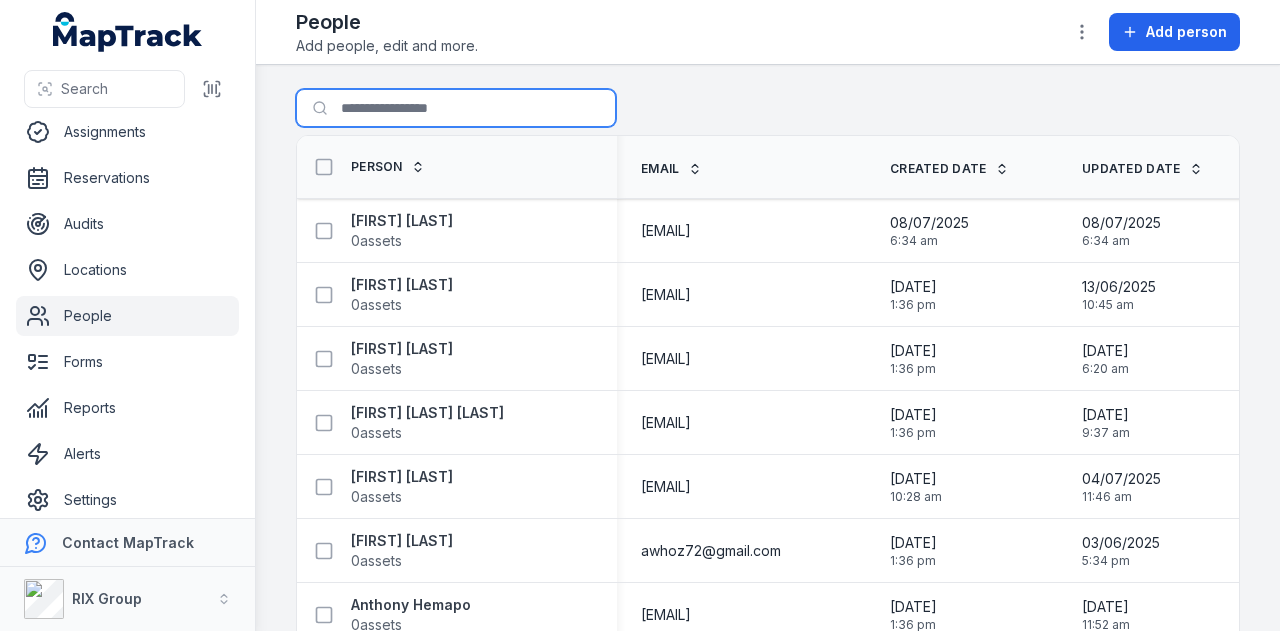 click on "Search for  people" at bounding box center (456, 108) 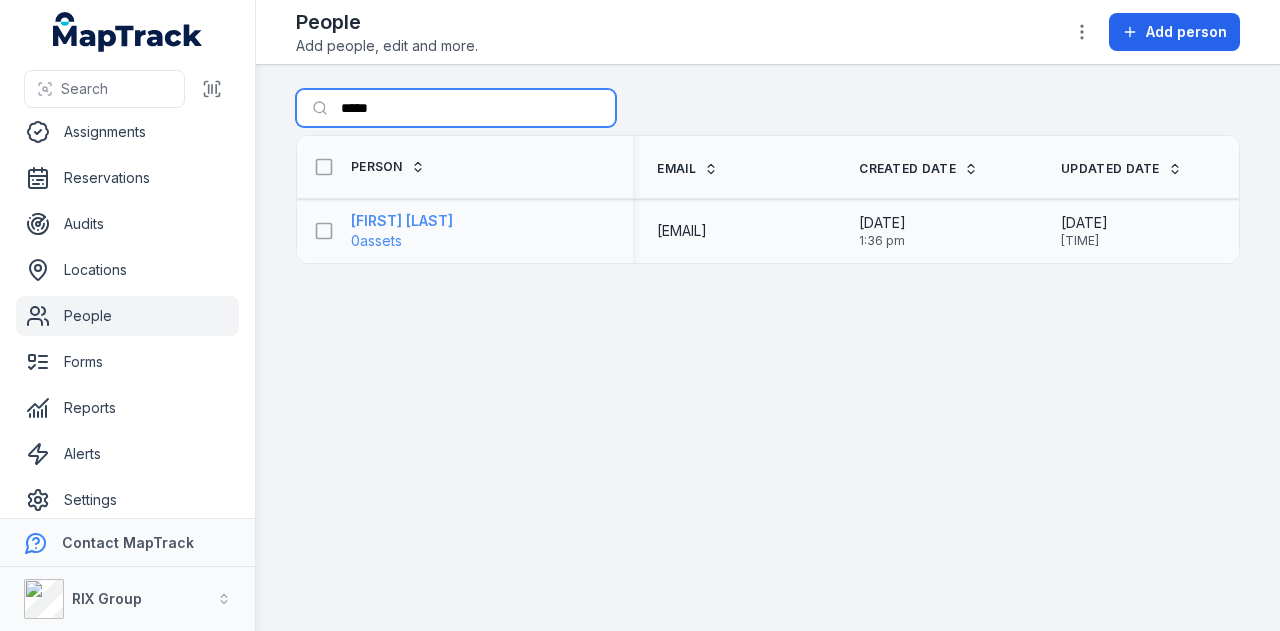 type on "*****" 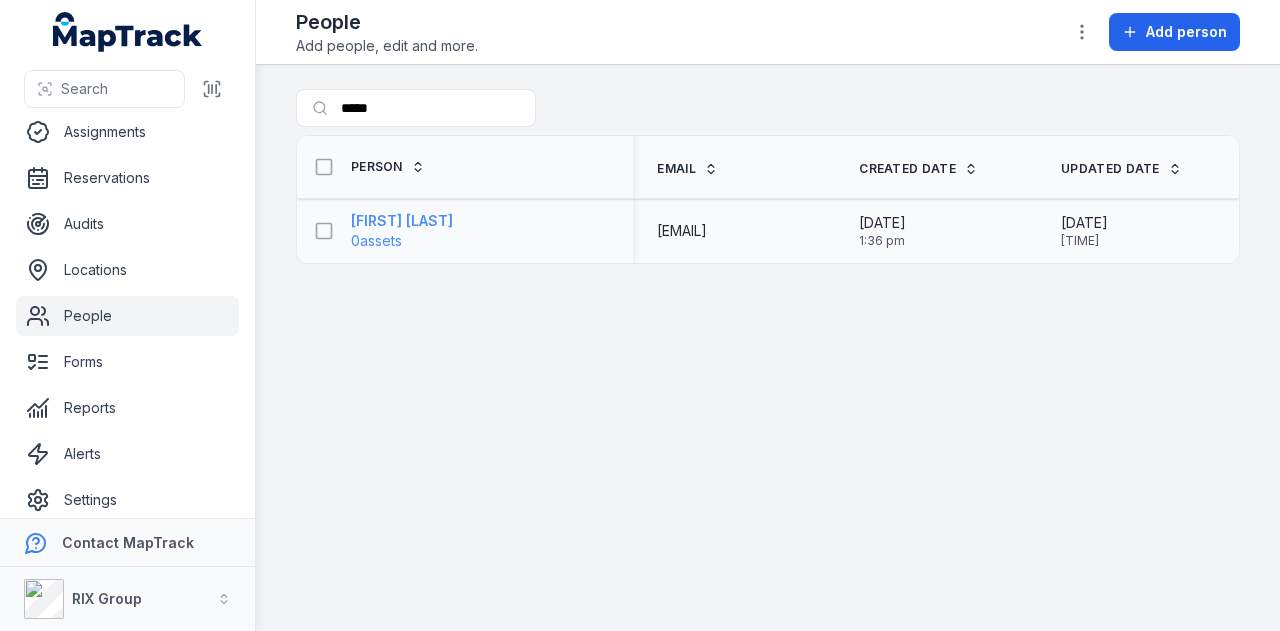 click on "[FIRST] [LAST]" at bounding box center (402, 221) 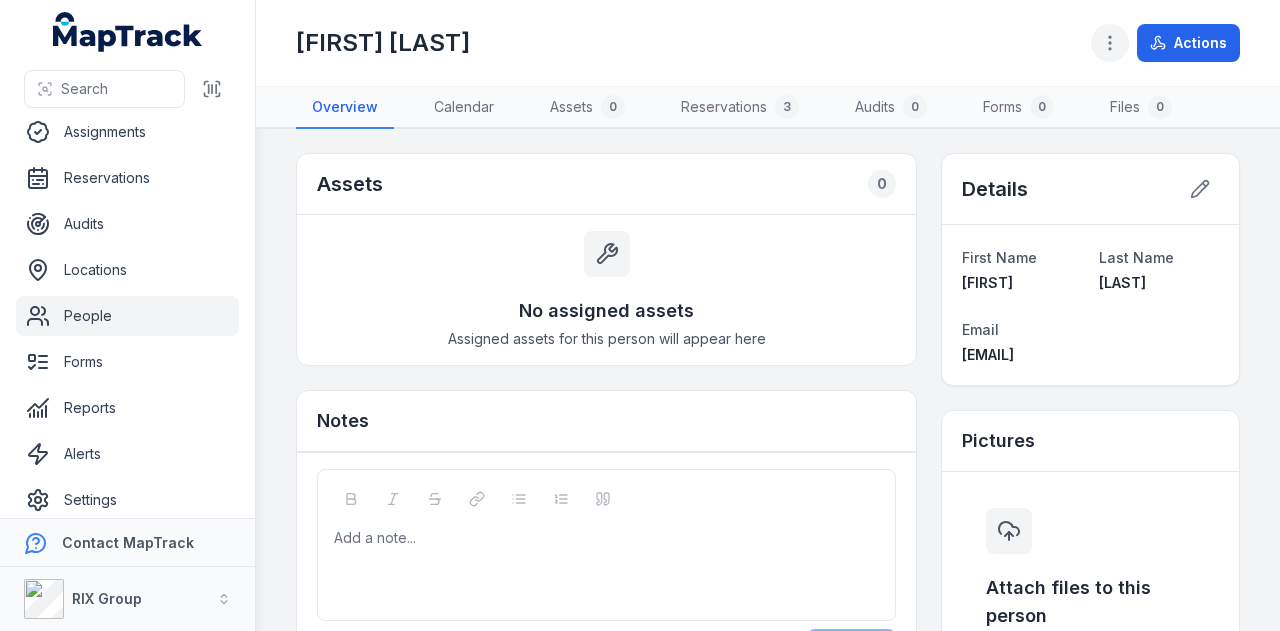 click 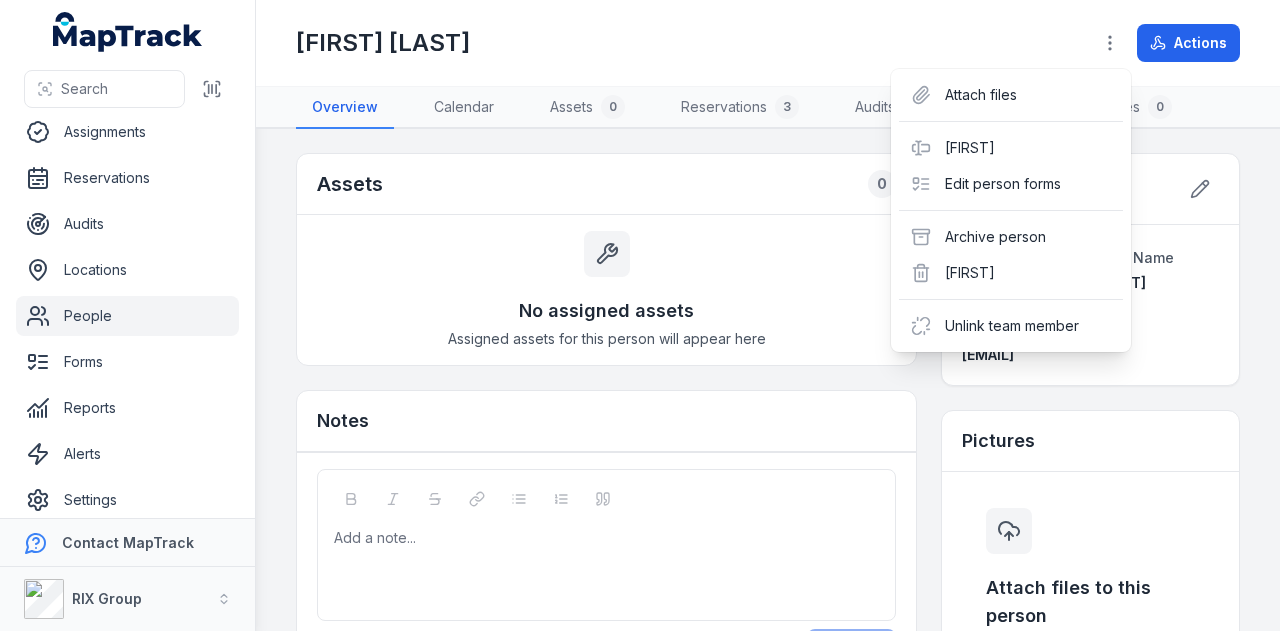 click on "[FIRST] [LAST] Actions" at bounding box center [768, 43] 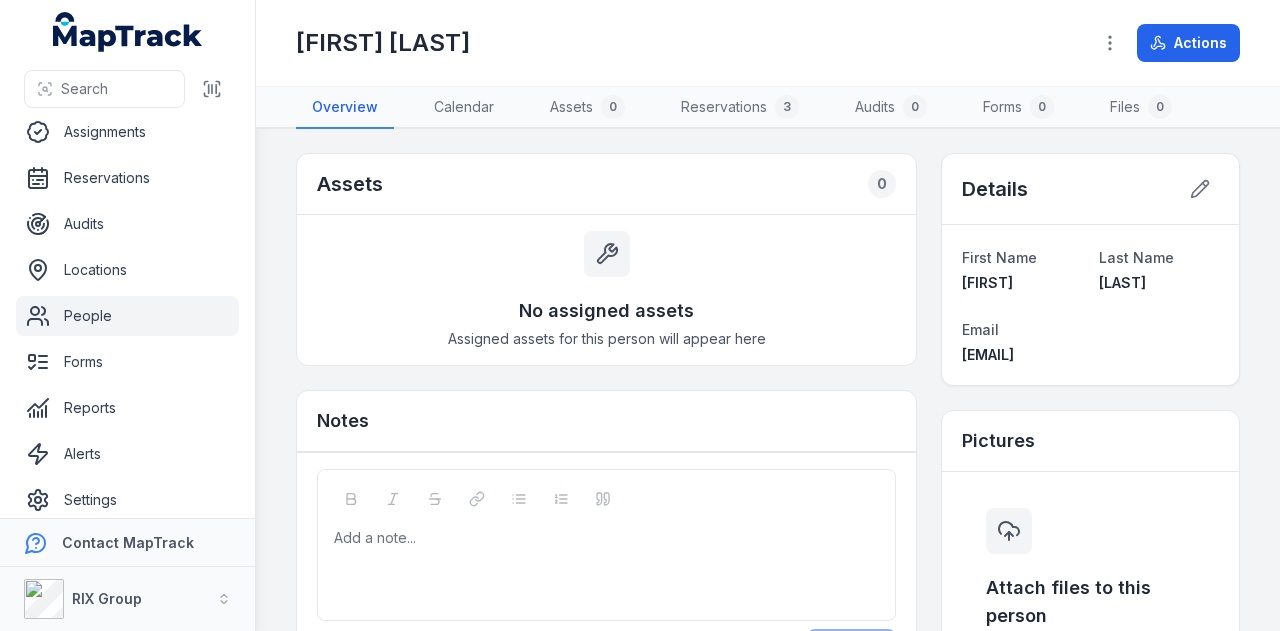 click on "People" at bounding box center [127, 316] 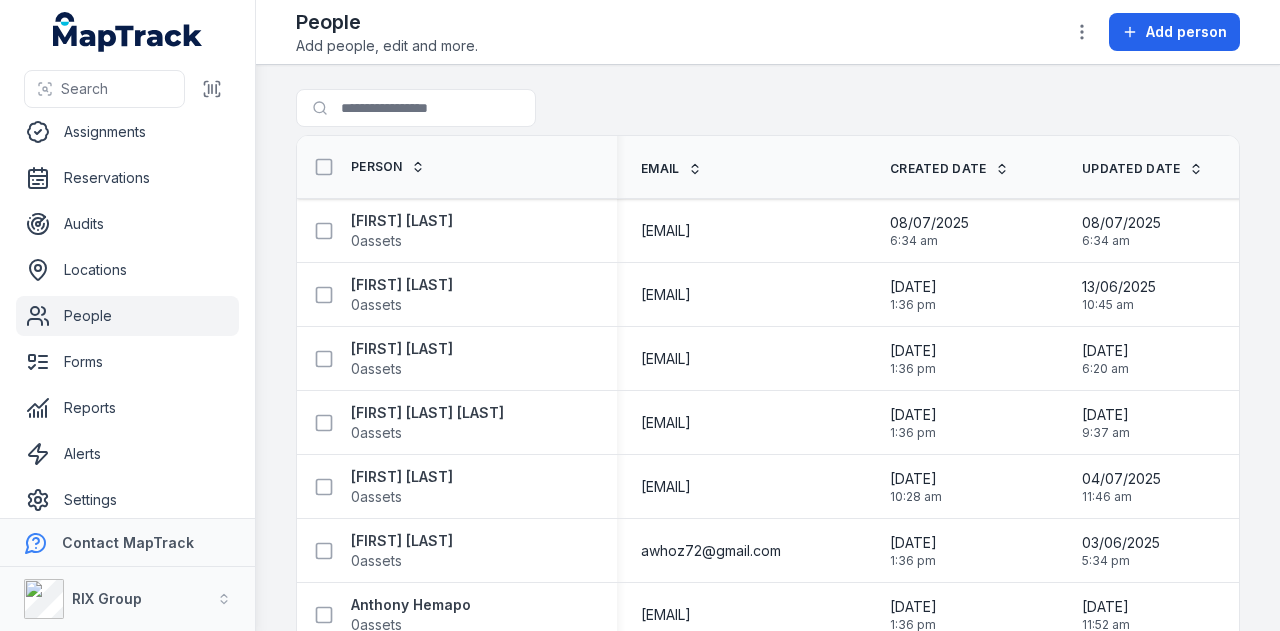 scroll, scrollTop: 0, scrollLeft: 0, axis: both 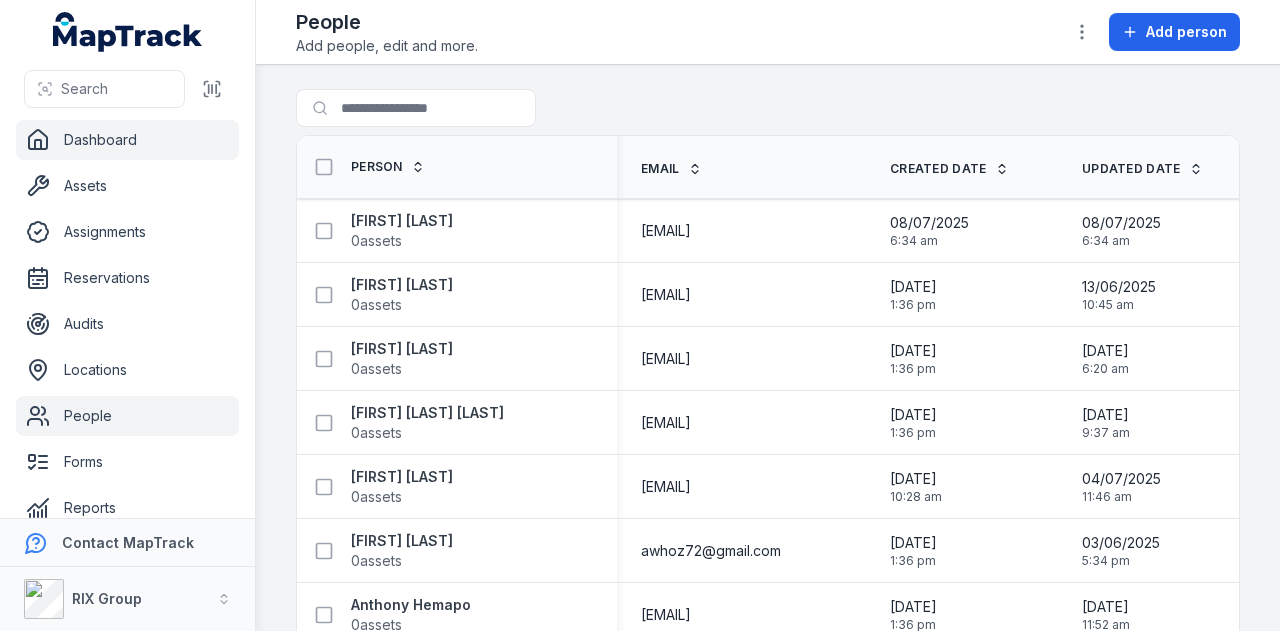 click on "Dashboard" at bounding box center [127, 140] 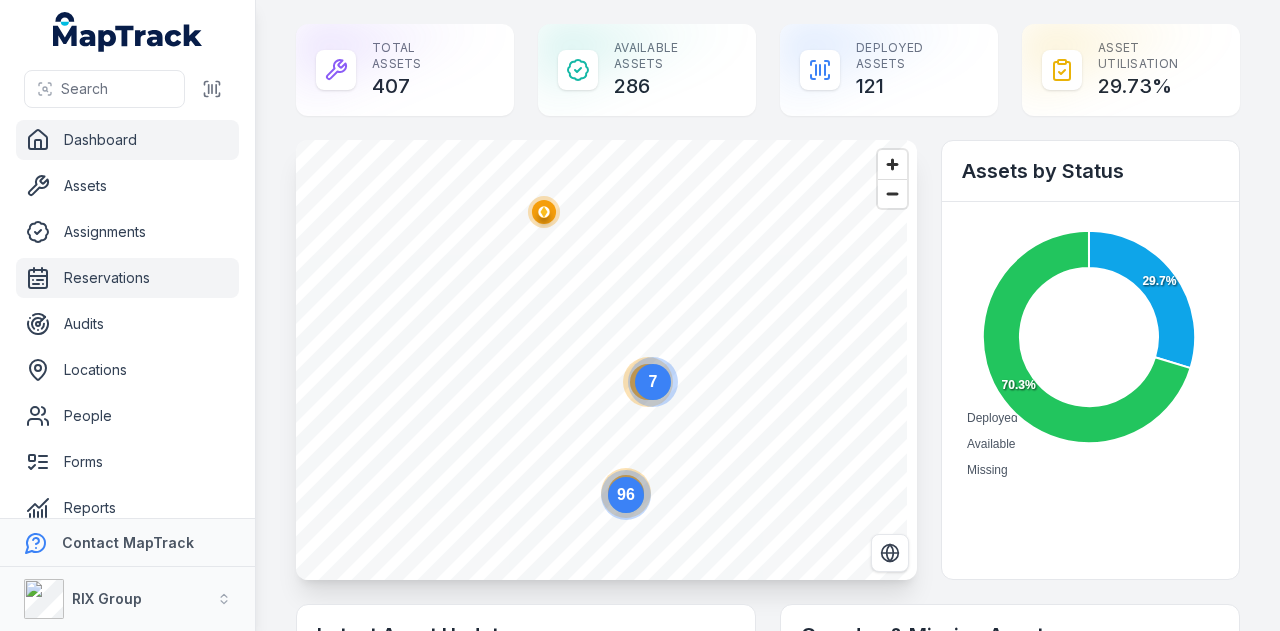 scroll, scrollTop: 113, scrollLeft: 0, axis: vertical 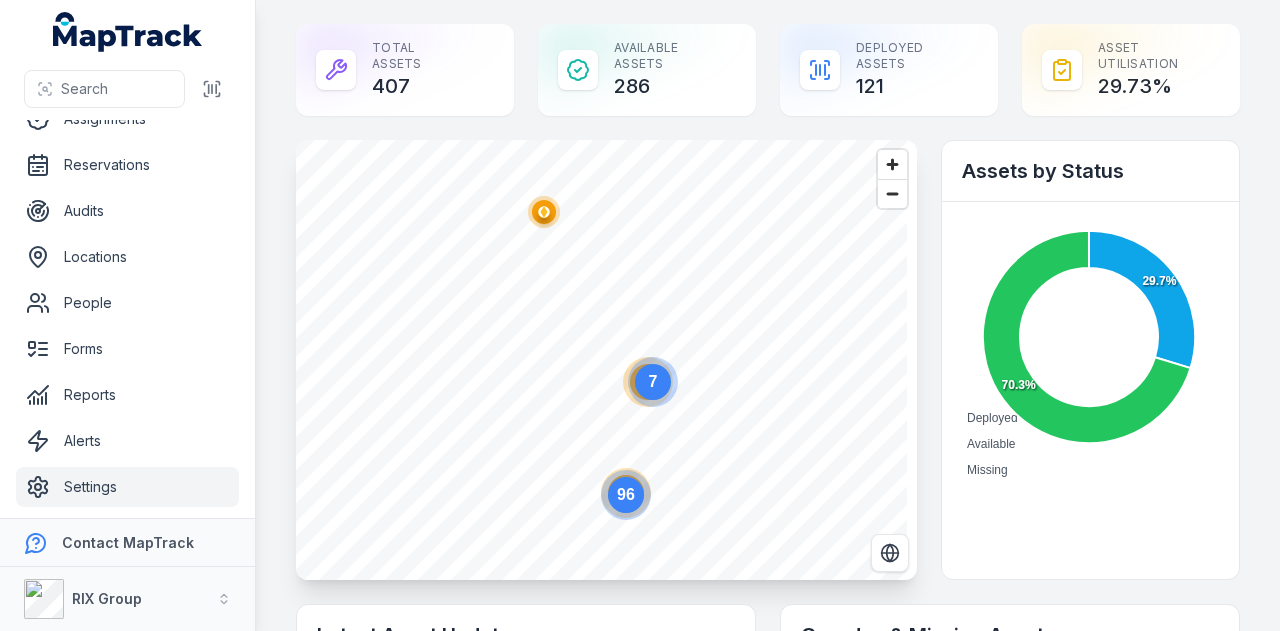 click on "Settings" at bounding box center [127, 487] 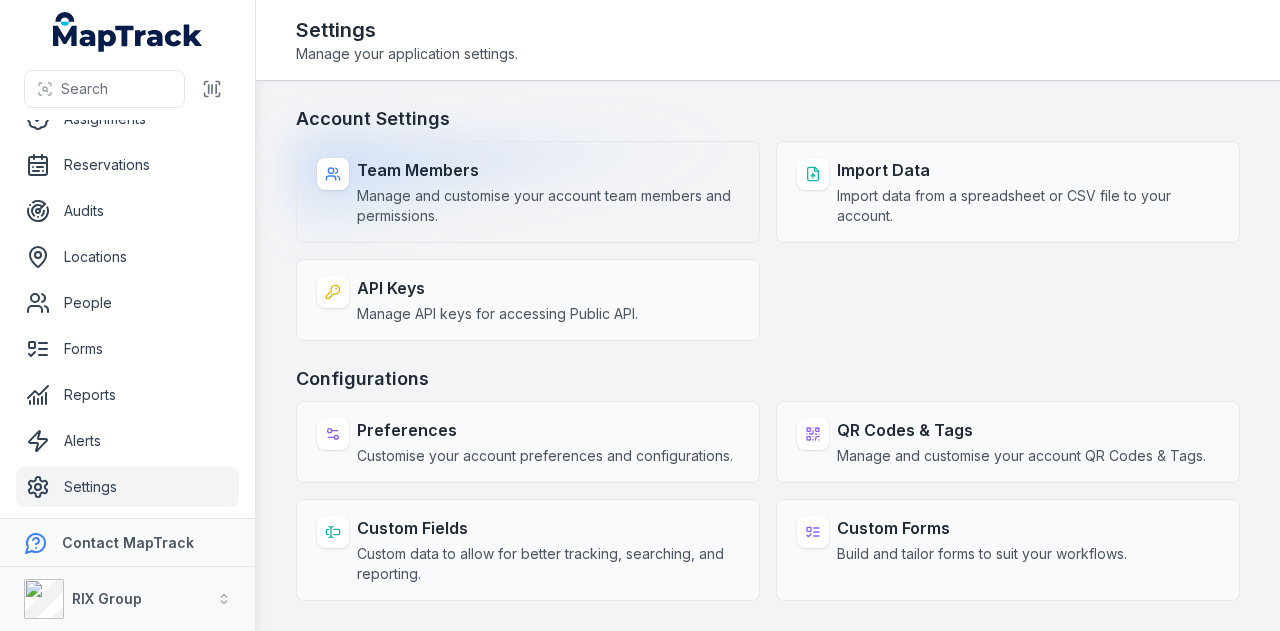 click on "Team Members" at bounding box center (548, 170) 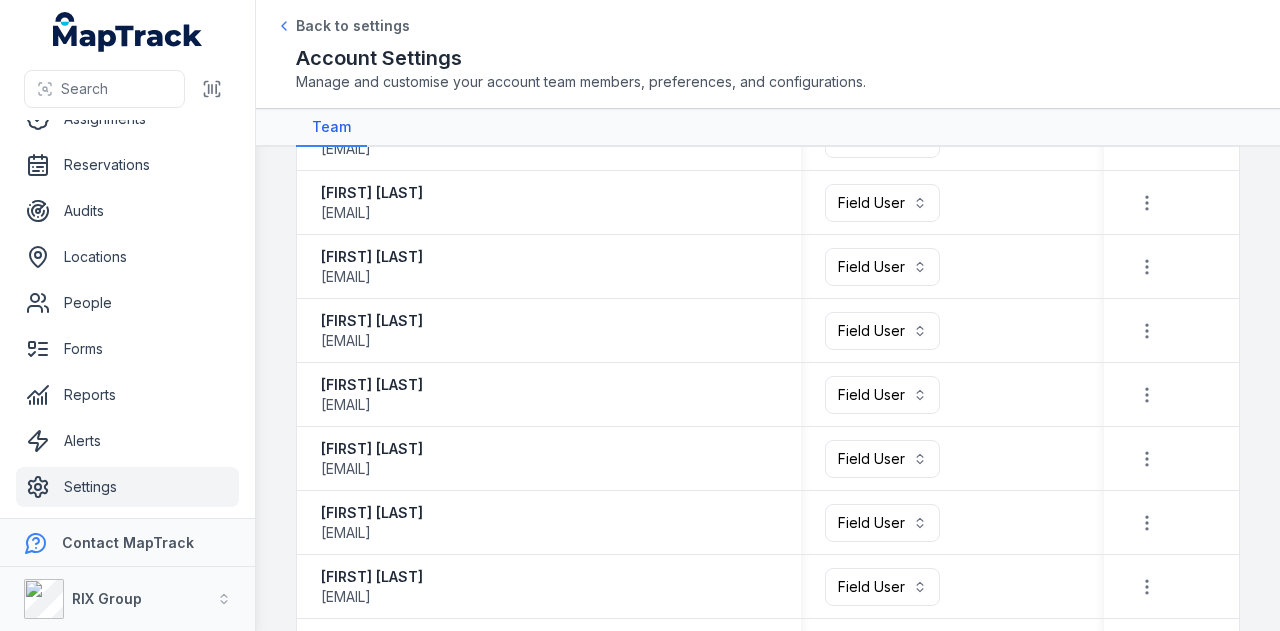 scroll, scrollTop: 2500, scrollLeft: 0, axis: vertical 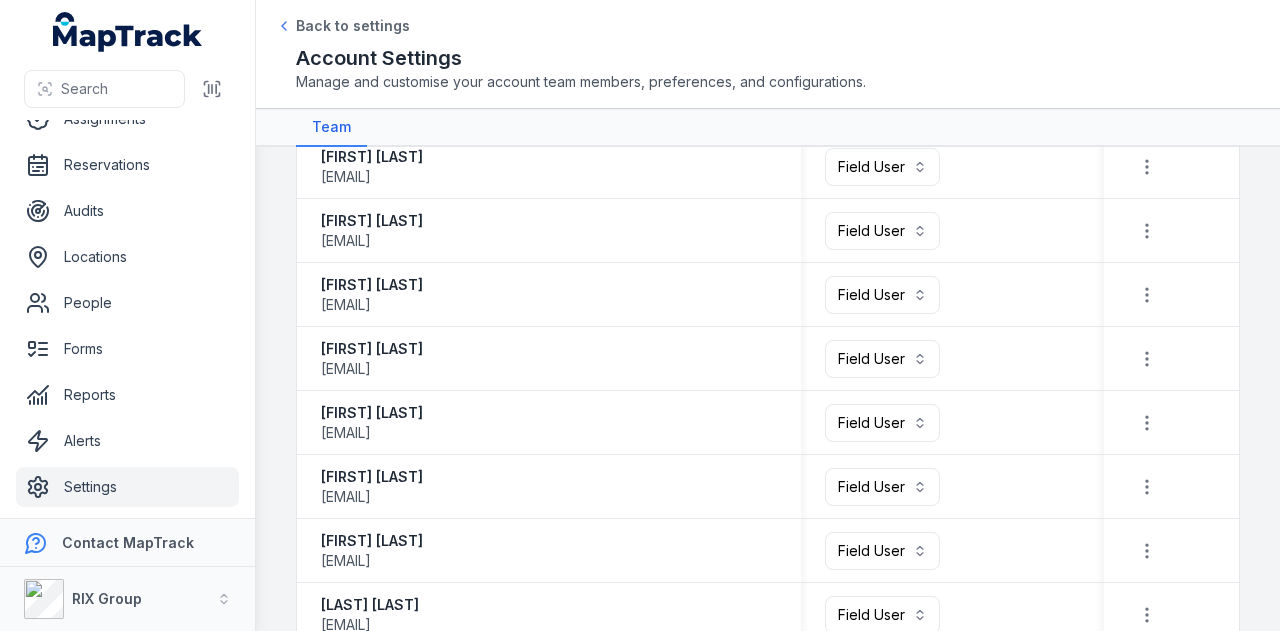 click on "Back to settings Account Settings Manage and customise your account team members, preferences, and configurations." at bounding box center (768, 54) 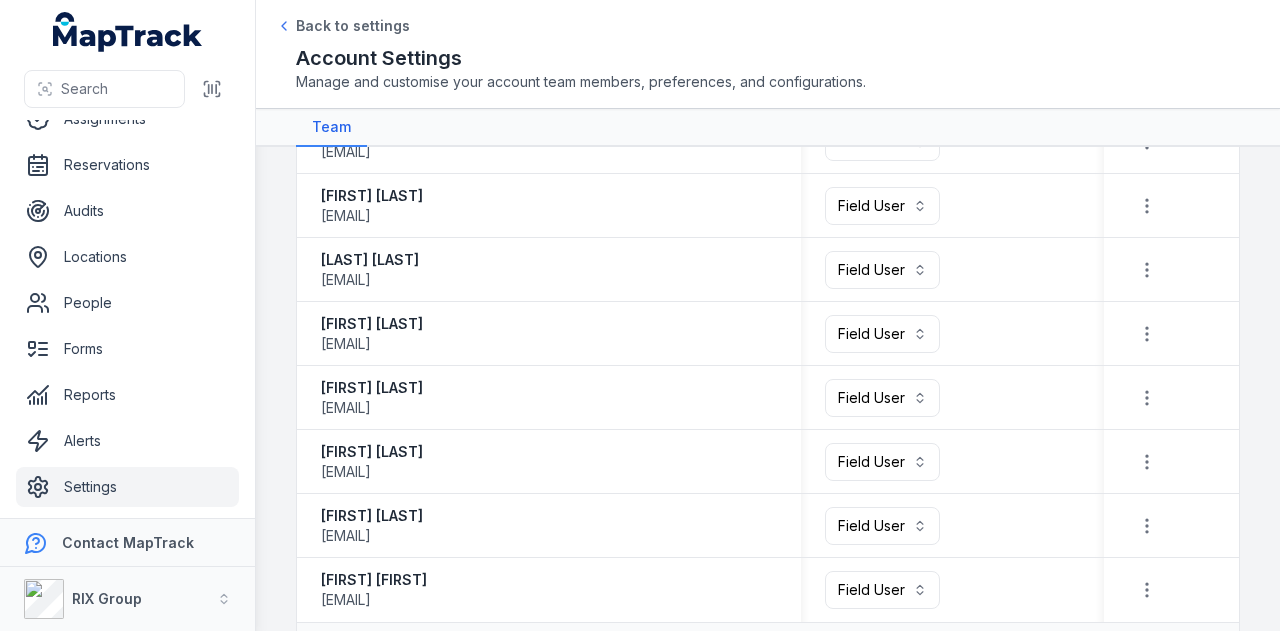 scroll, scrollTop: 2904, scrollLeft: 0, axis: vertical 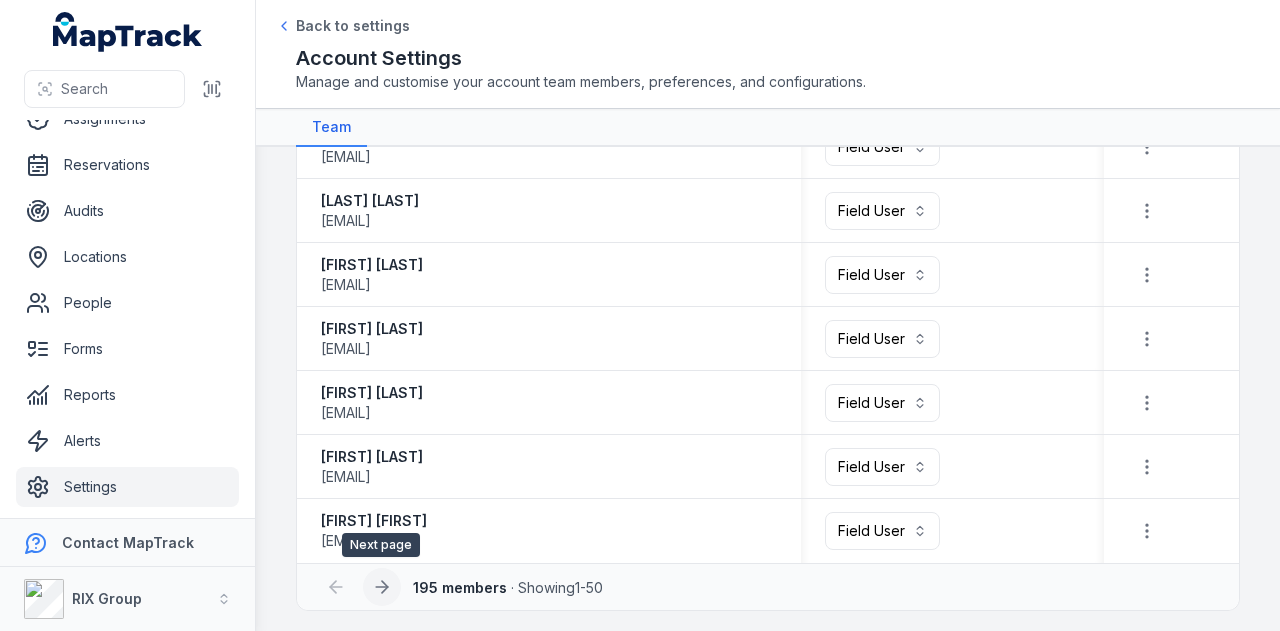 click at bounding box center [382, 587] 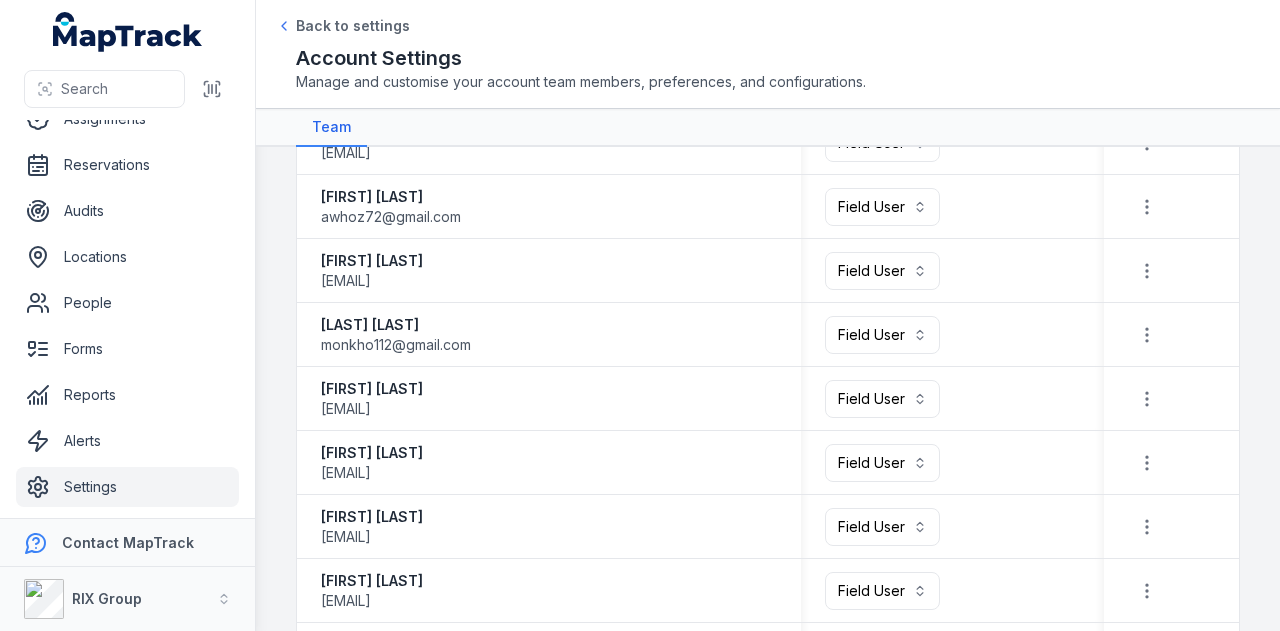 scroll, scrollTop: 2904, scrollLeft: 0, axis: vertical 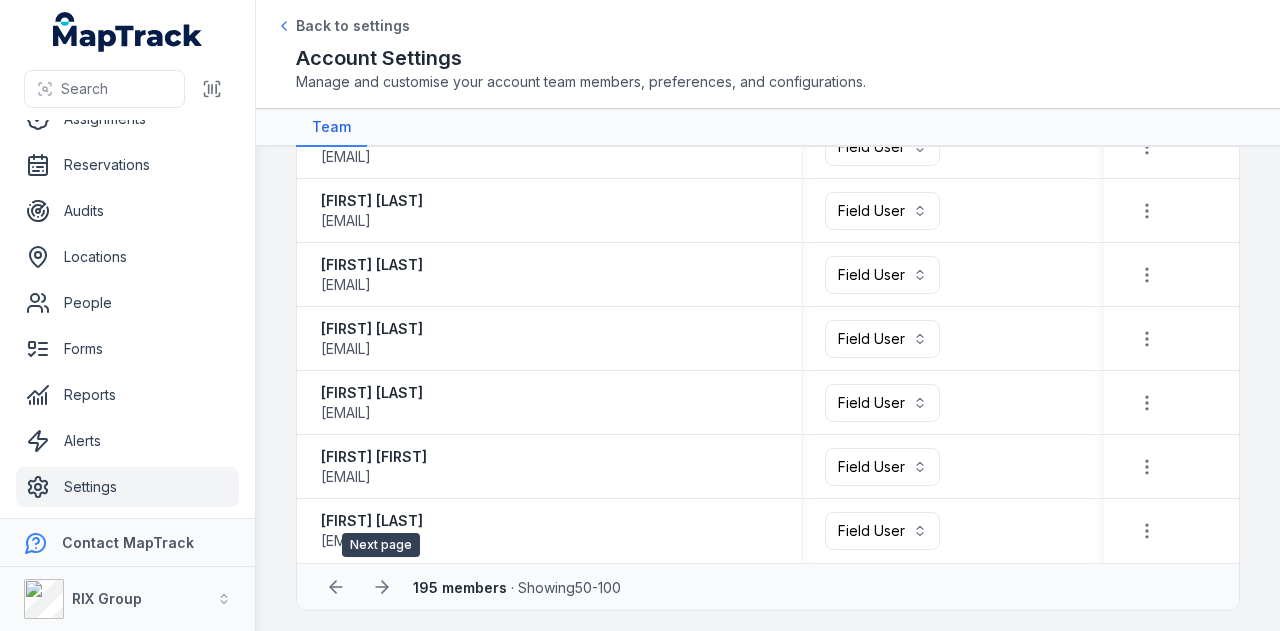 click 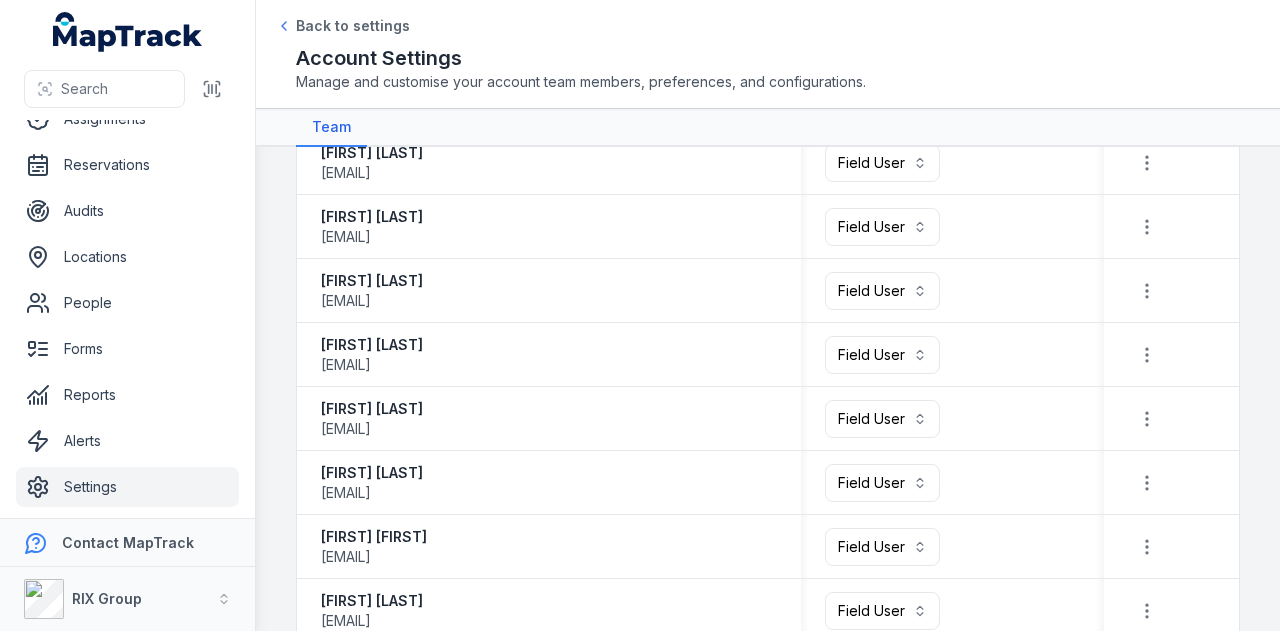 scroll, scrollTop: 2904, scrollLeft: 0, axis: vertical 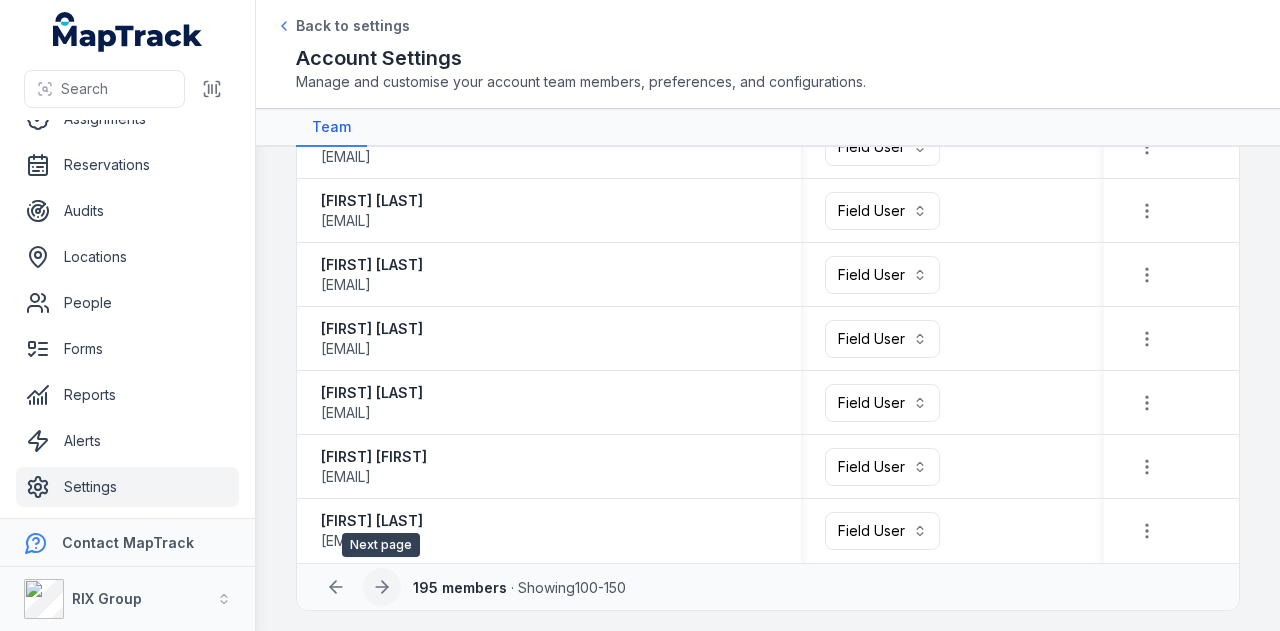 click 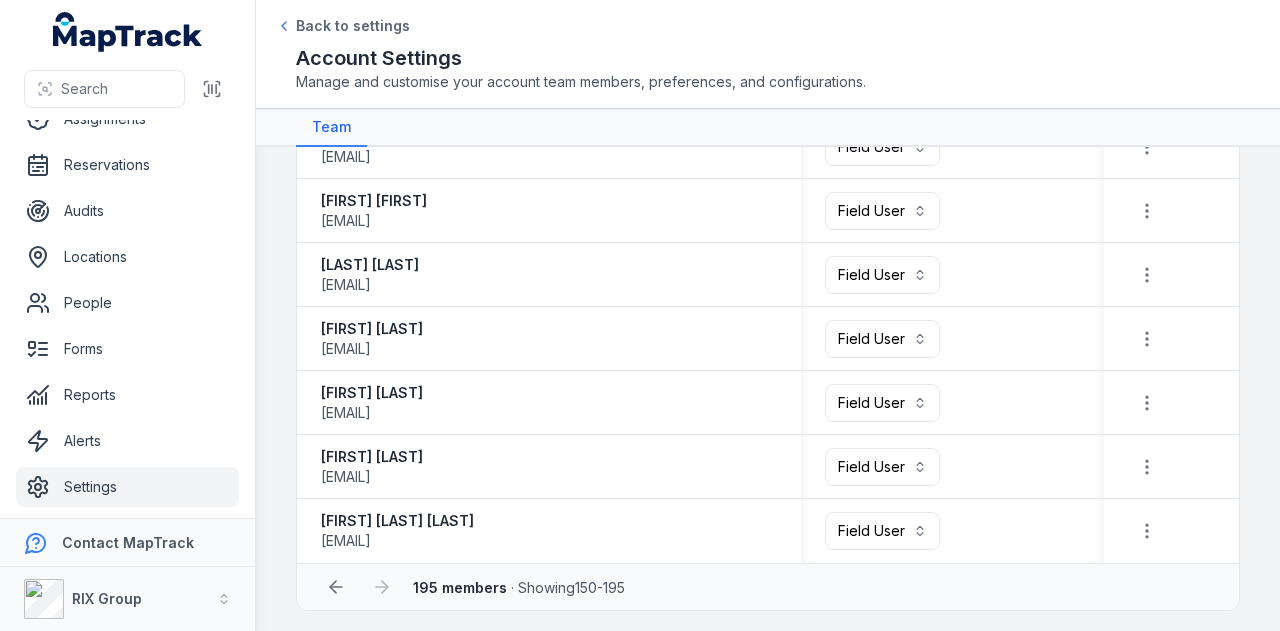 scroll, scrollTop: 666, scrollLeft: 0, axis: vertical 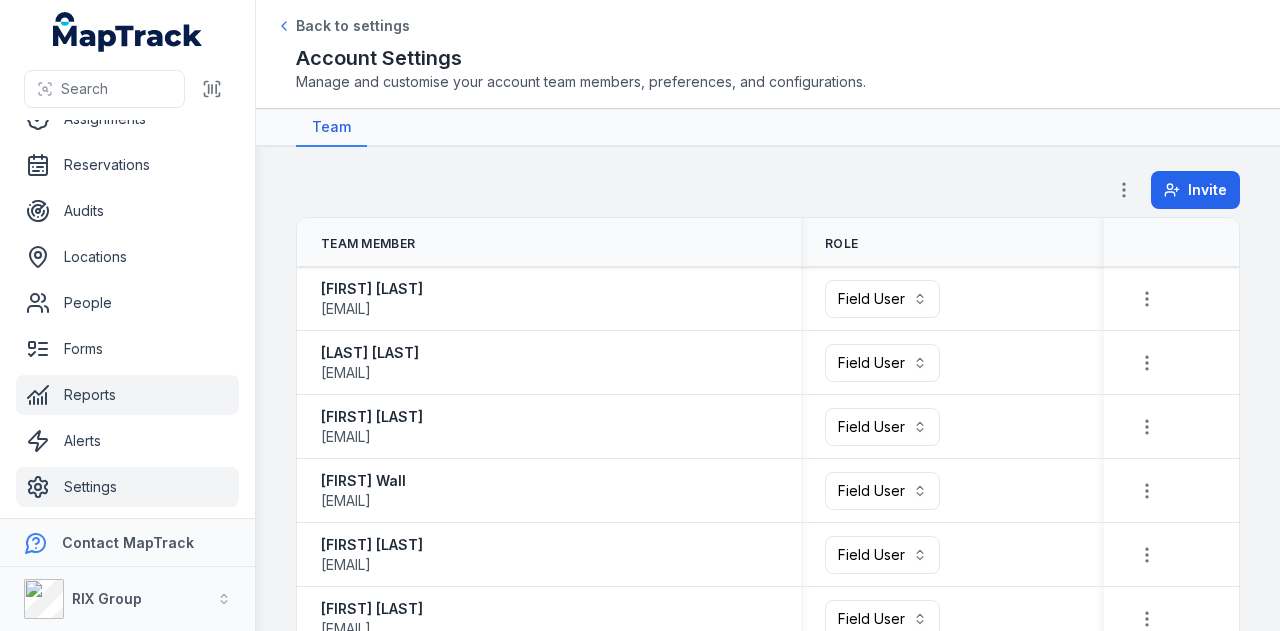 click on "Reports" at bounding box center [127, 395] 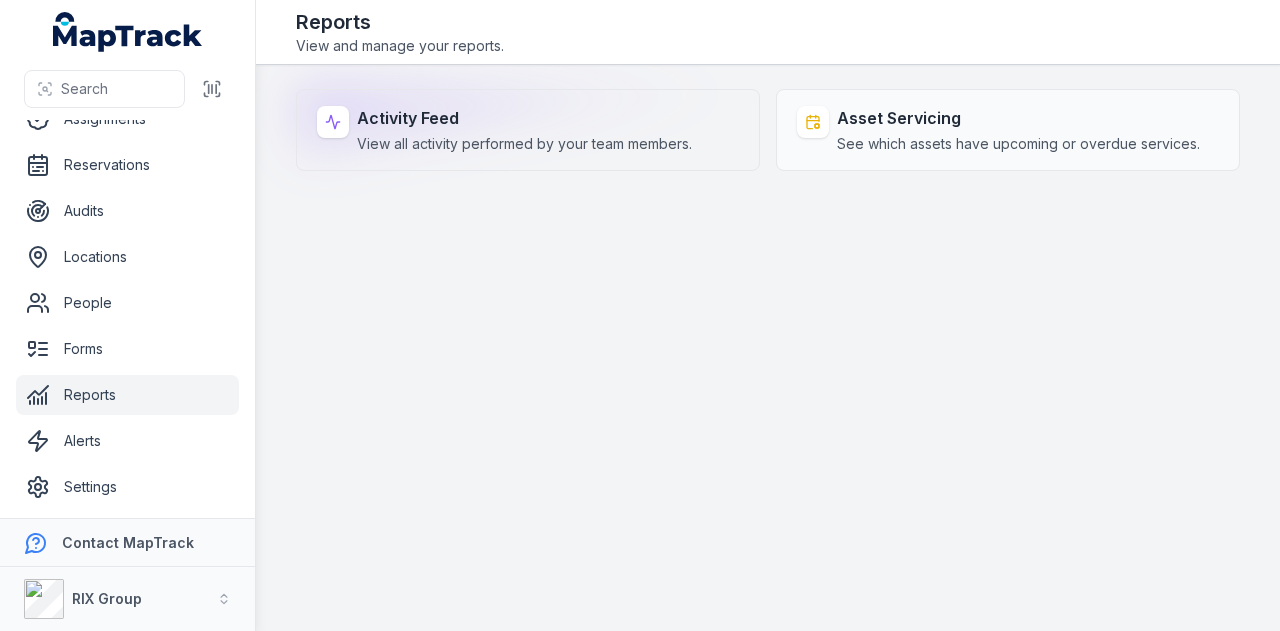 click on "Activity Feed" at bounding box center (524, 118) 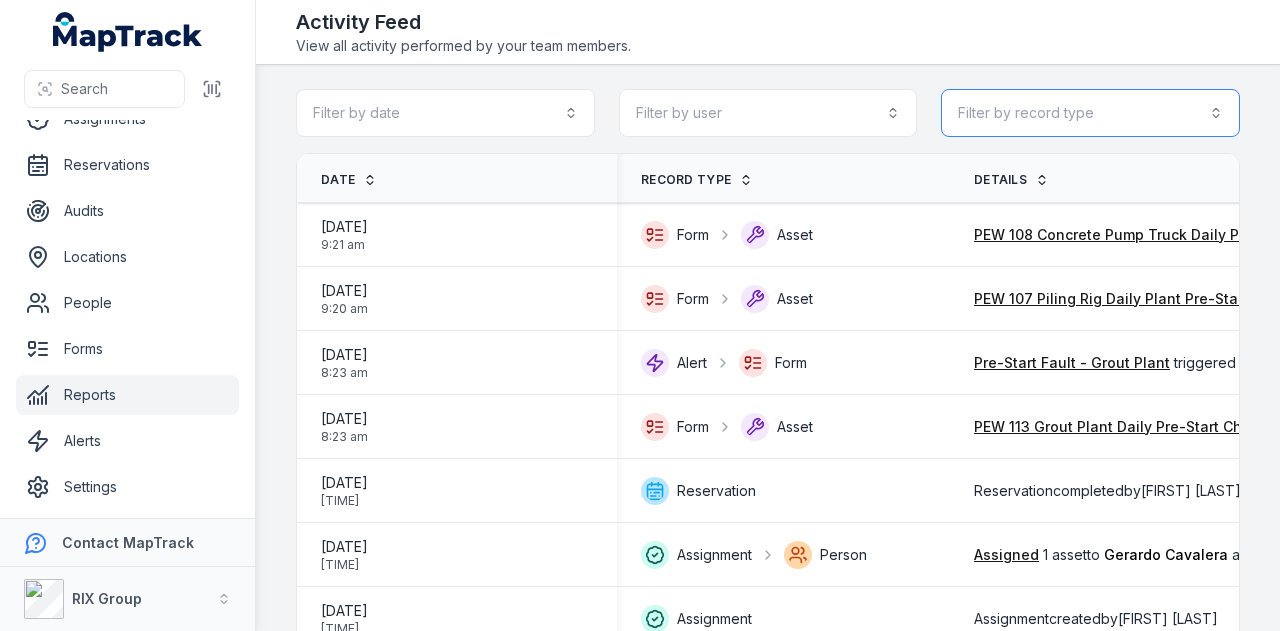 click on "Filter by record type" at bounding box center [1090, 113] 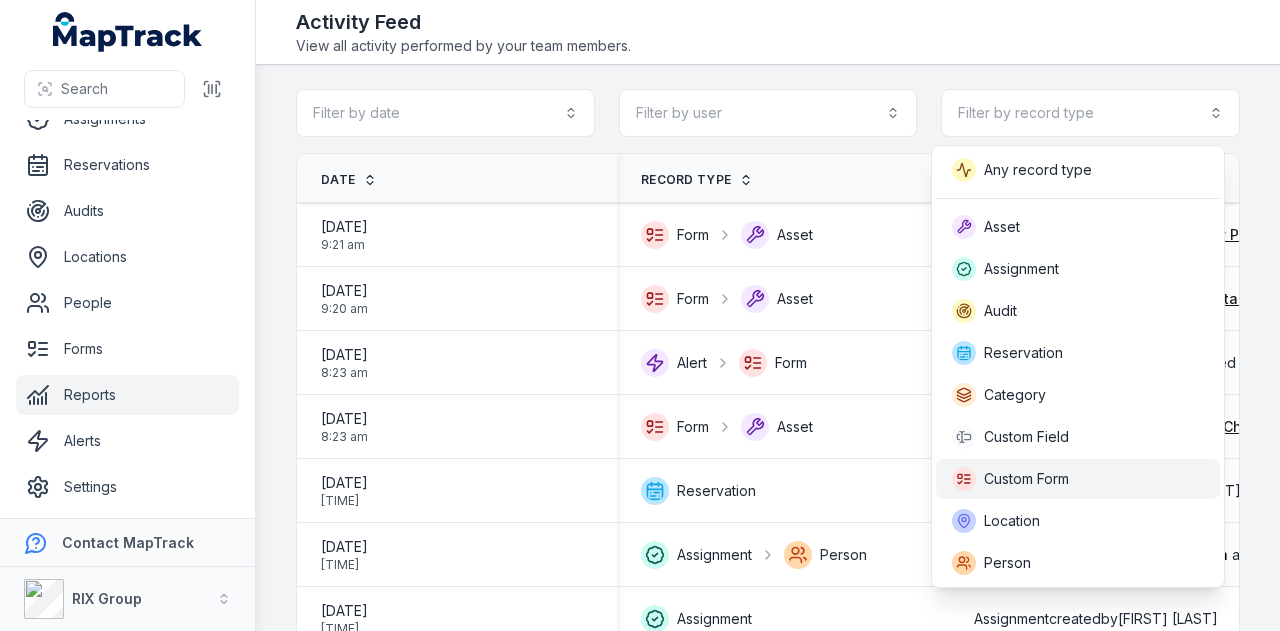 click on "Custom Form" at bounding box center (1026, 479) 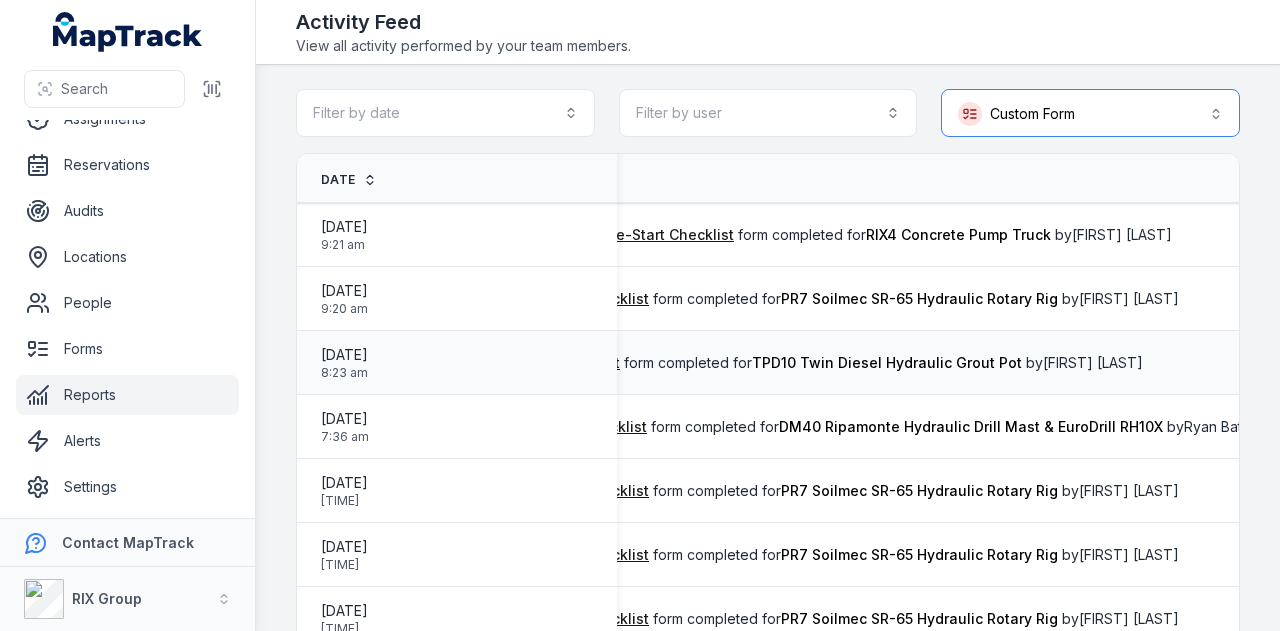 scroll, scrollTop: 0, scrollLeft: 556, axis: horizontal 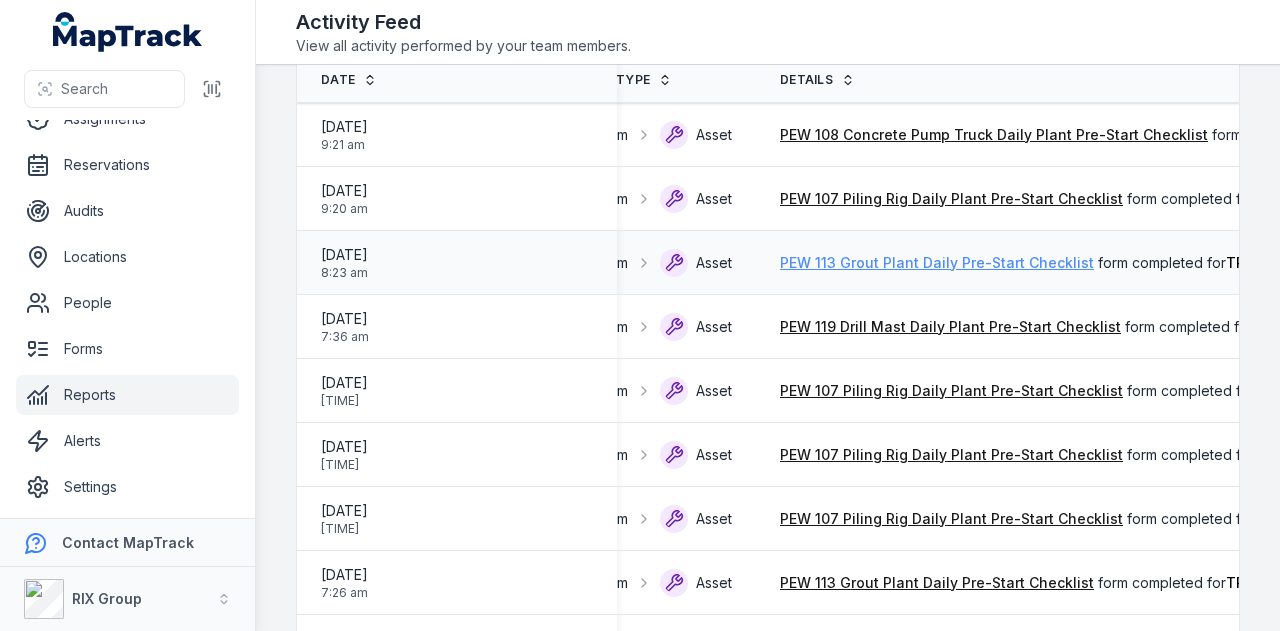 click on "PEW 113 Grout Plant Daily Pre-Start  Checklist" at bounding box center [937, 263] 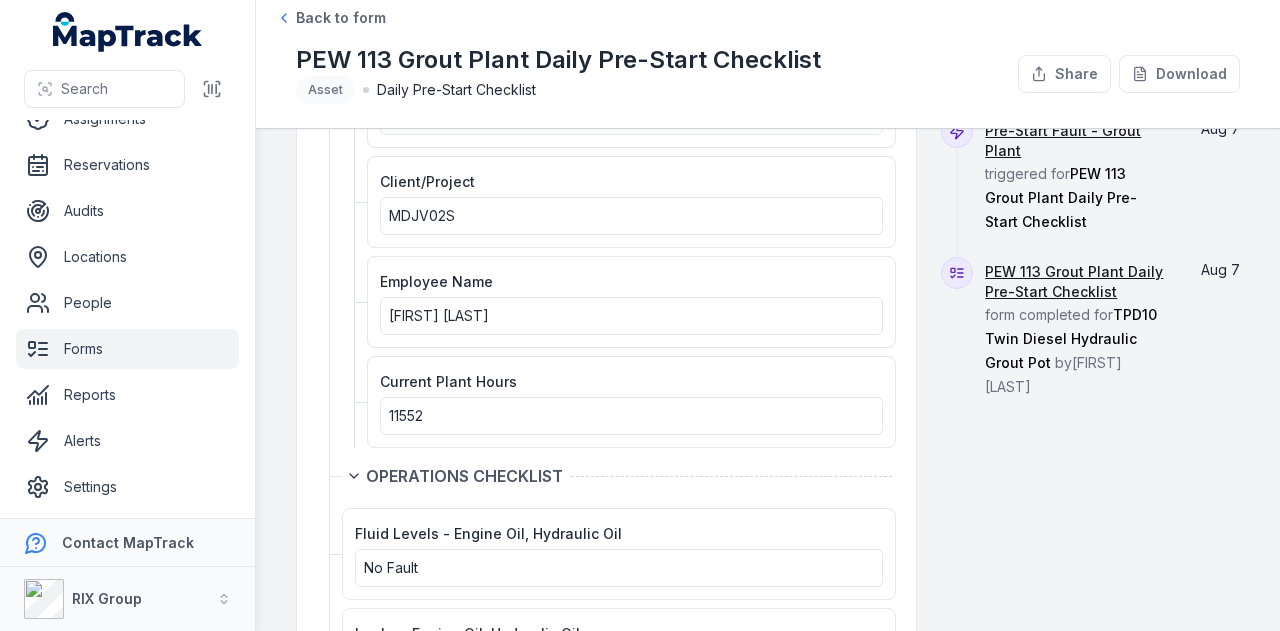 scroll, scrollTop: 52, scrollLeft: 0, axis: vertical 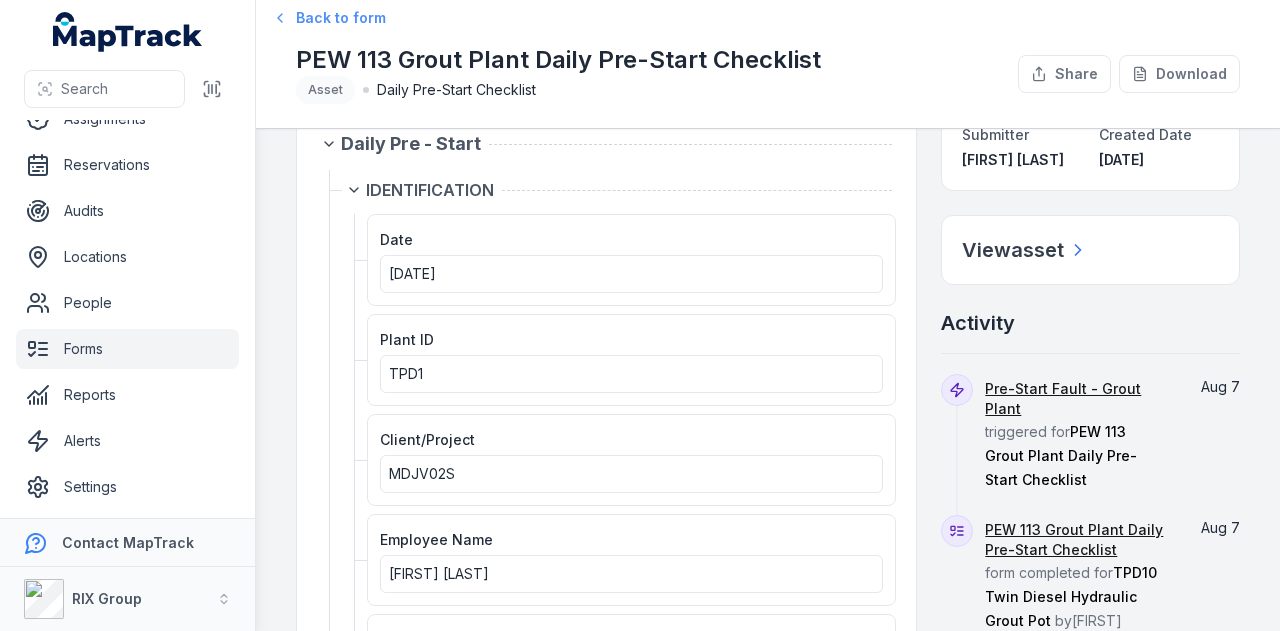 click on "Back to form" at bounding box center [341, 18] 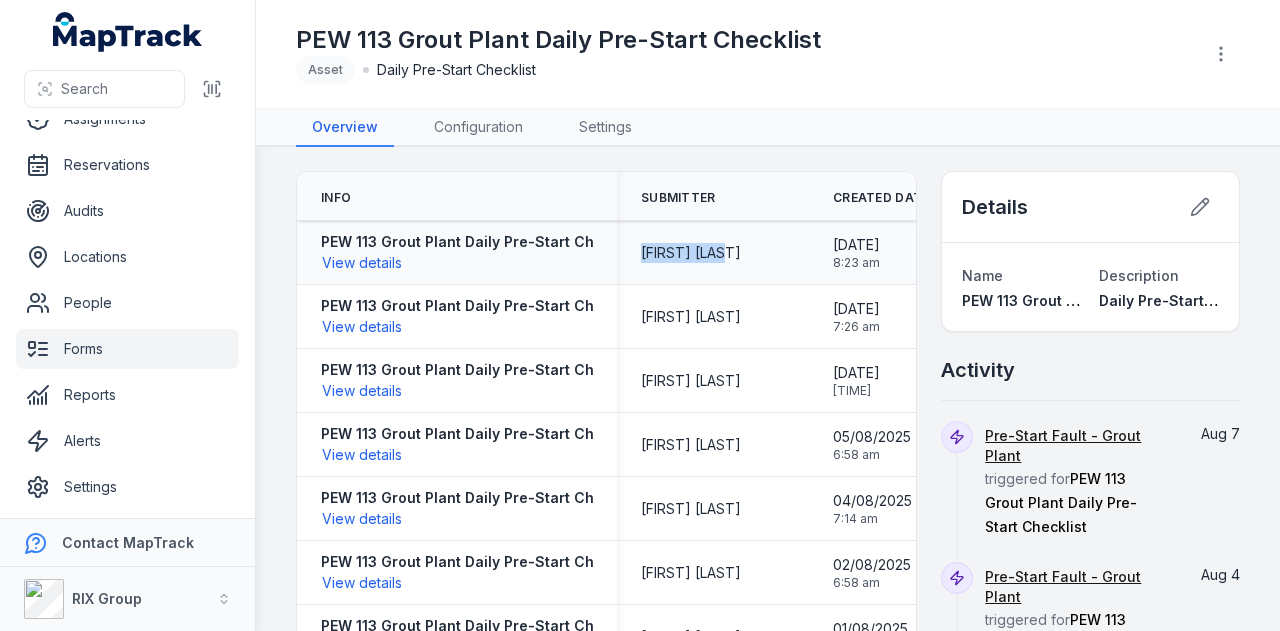 drag, startPoint x: 736, startPoint y: 255, endPoint x: 632, endPoint y: 258, distance: 104.04326 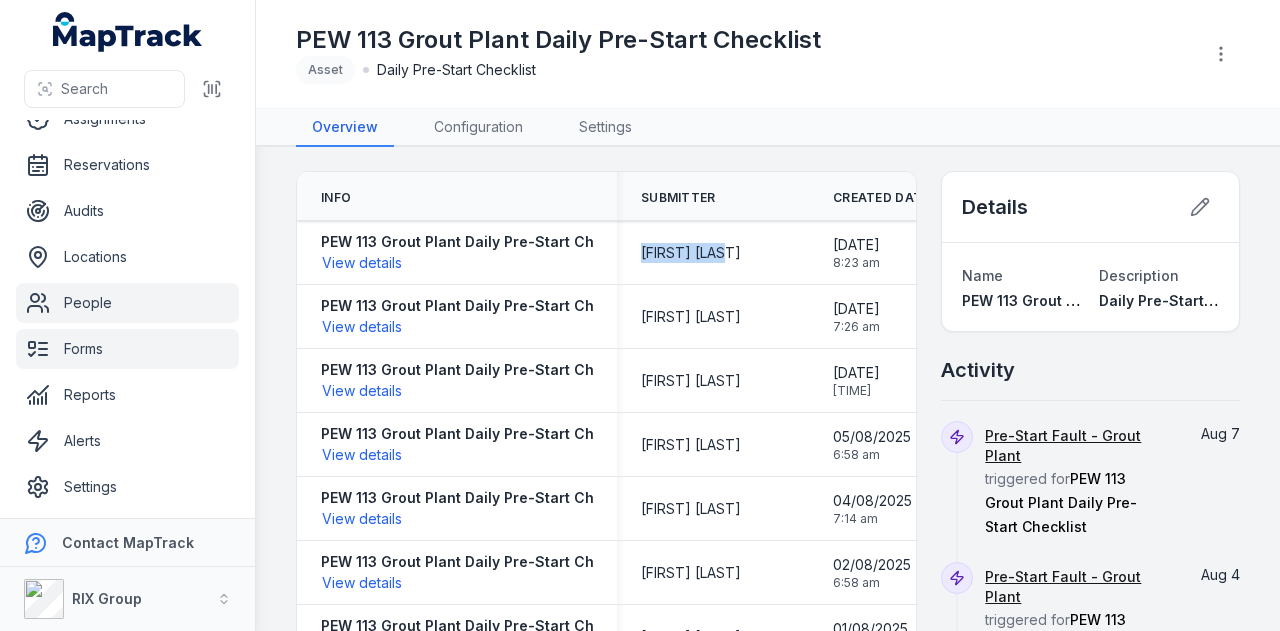scroll, scrollTop: 0, scrollLeft: 0, axis: both 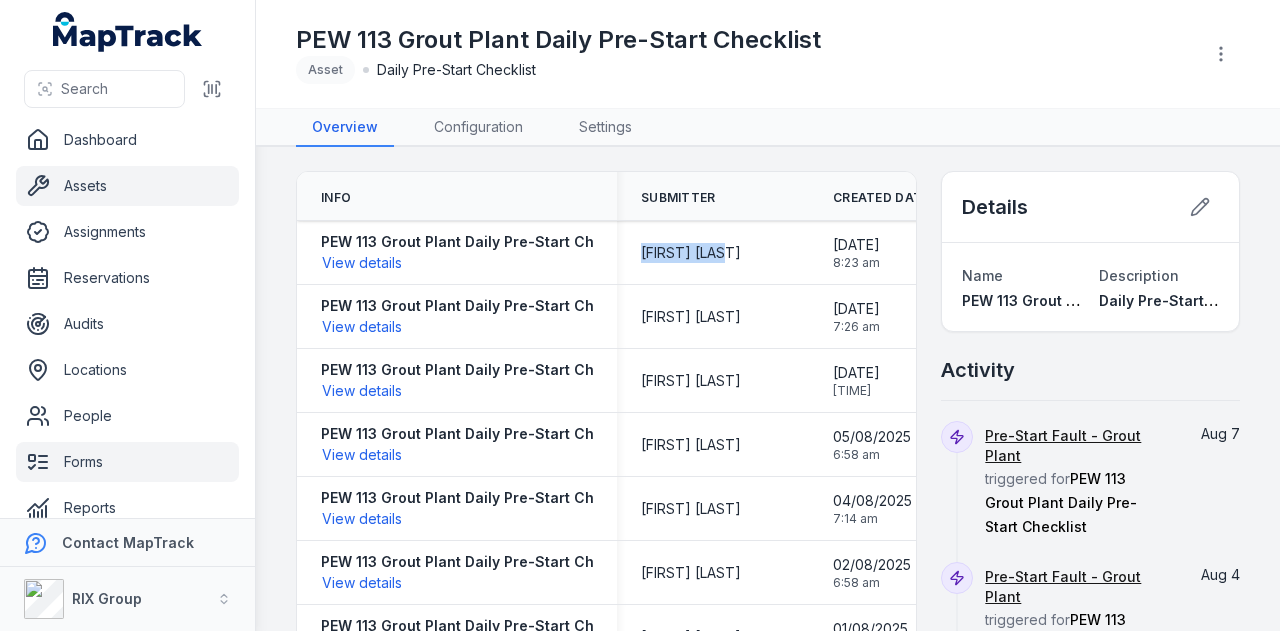 click on "Assets" at bounding box center [127, 186] 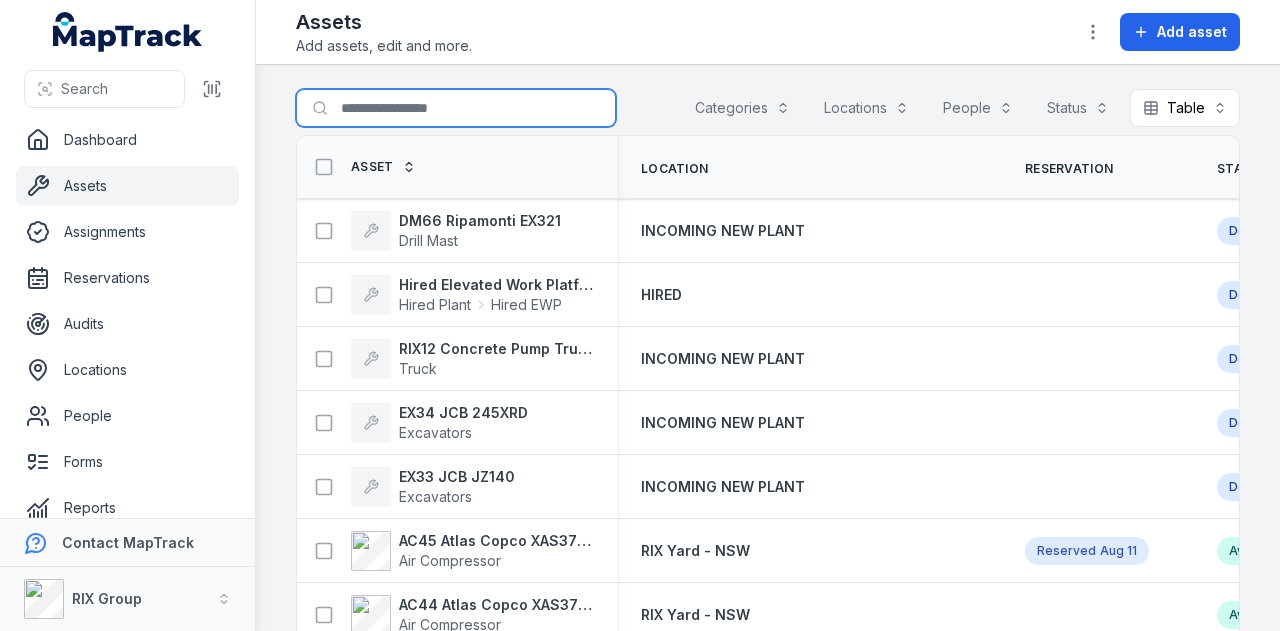 click on "Search for  assets" at bounding box center (456, 108) 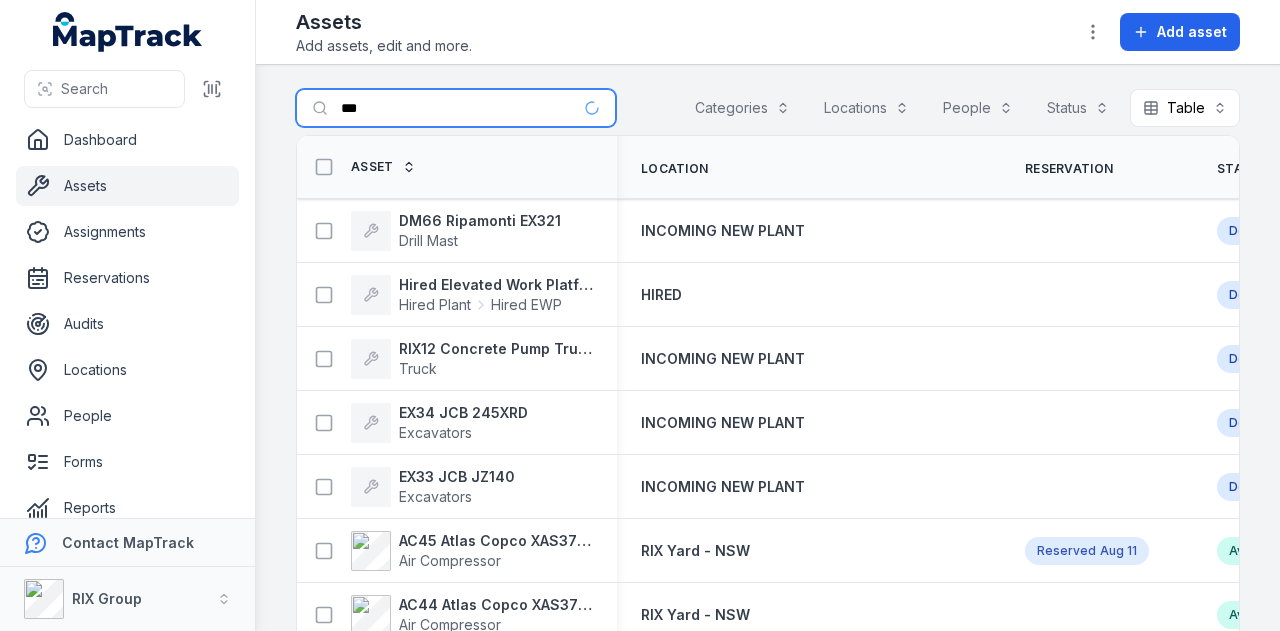 type on "***" 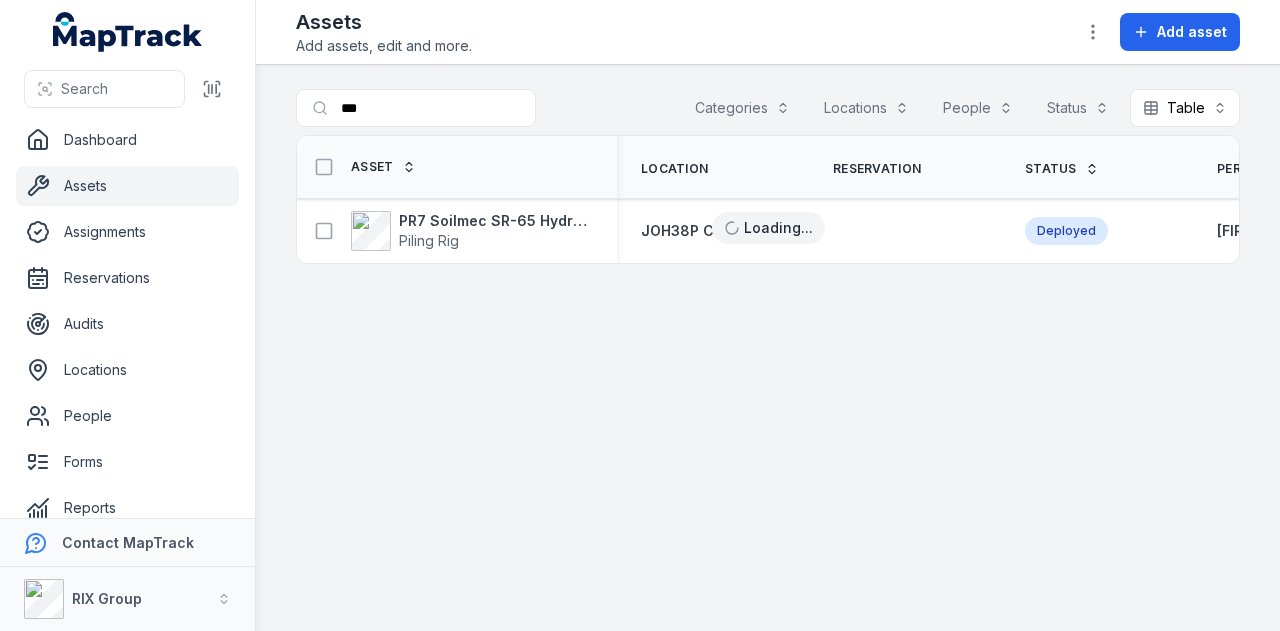 scroll, scrollTop: 0, scrollLeft: 0, axis: both 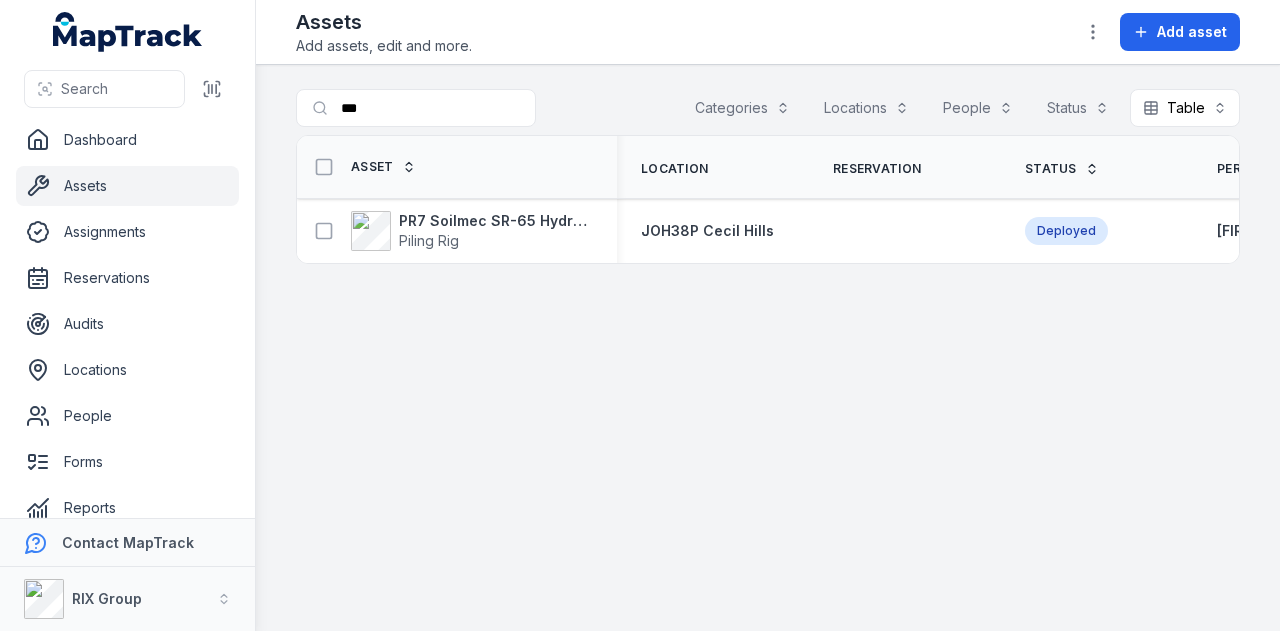 click on "Search for assets *** Categories Locations People Status Table ***** Asset Location Reservation Status Person Tag Device ID PR7 Soilmec SR-65 Hydraulic Rotary Rig Piling Rig JOH38P Cecil Hills Deployed [FIRST] [LAST] RIX-019 578295 Loading..." at bounding box center (768, 348) 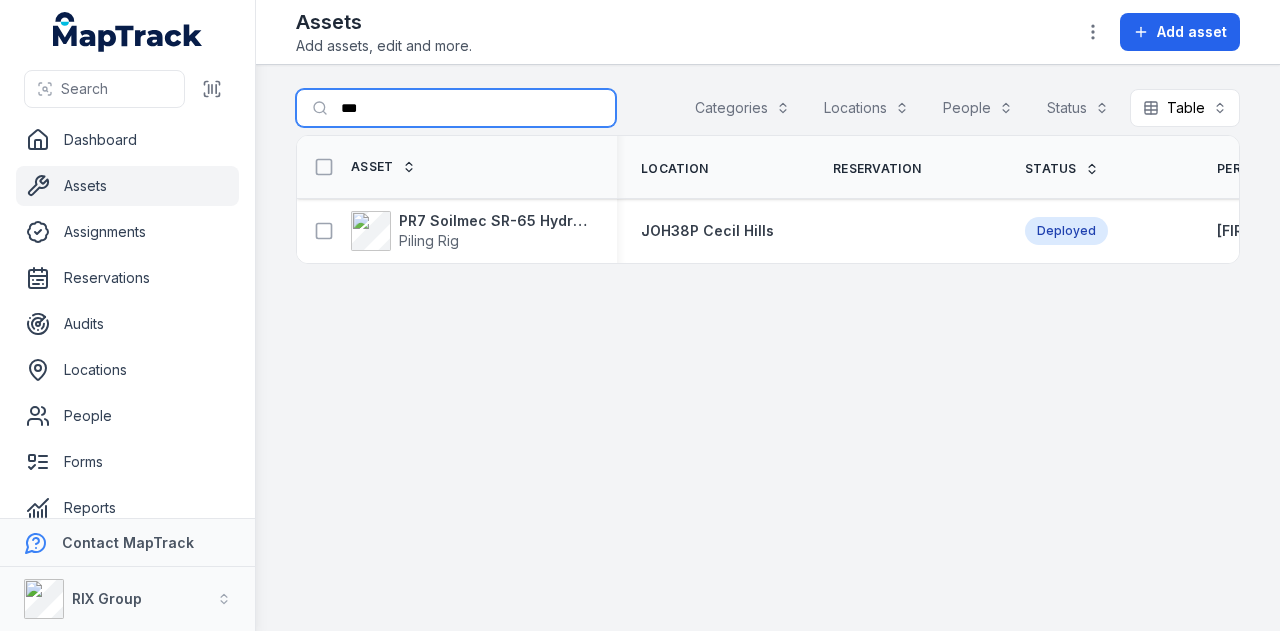 click on "***" at bounding box center [456, 108] 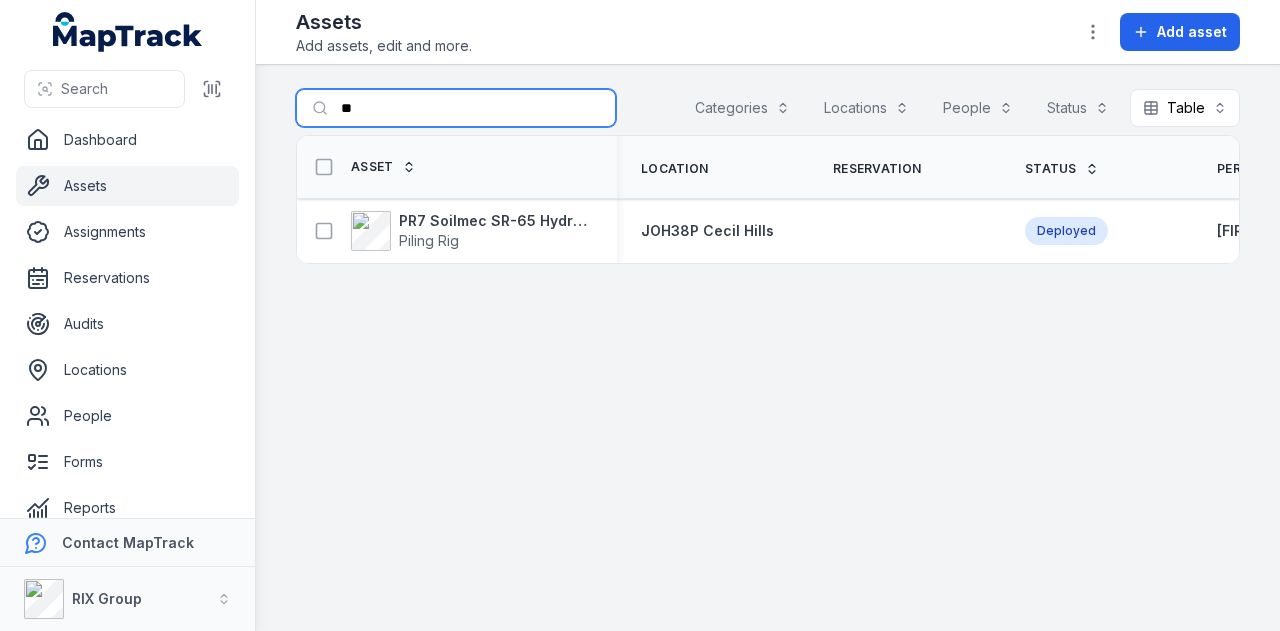 type on "*" 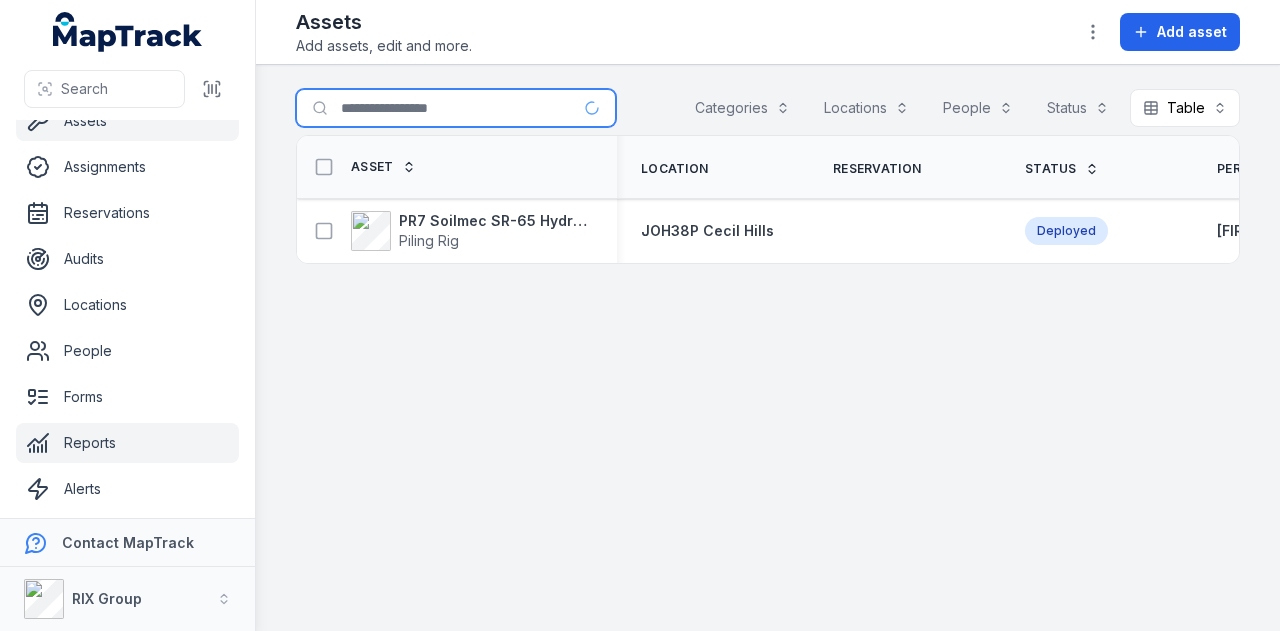 scroll, scrollTop: 113, scrollLeft: 0, axis: vertical 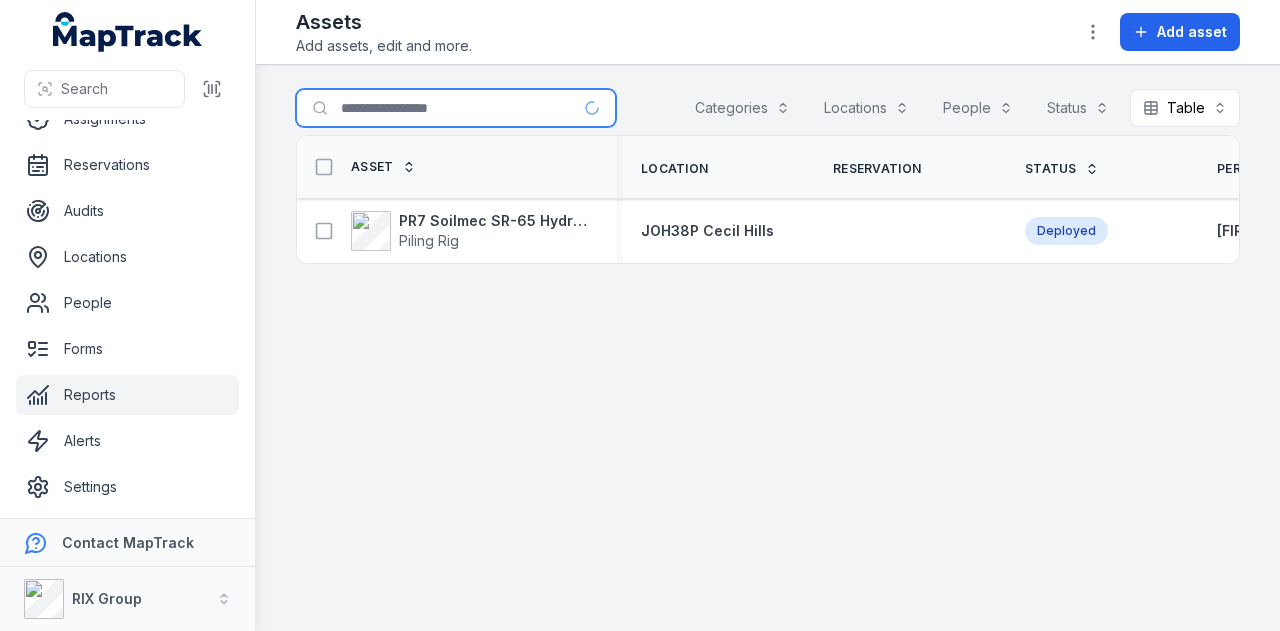 type 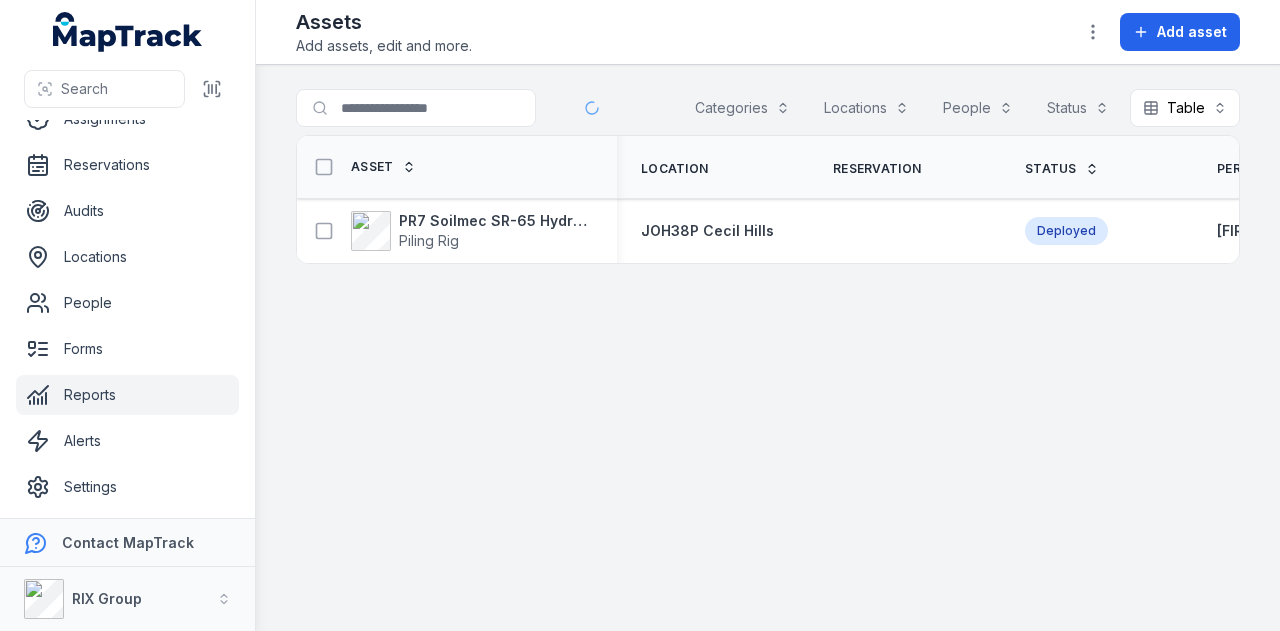 click on "Reports" at bounding box center (127, 395) 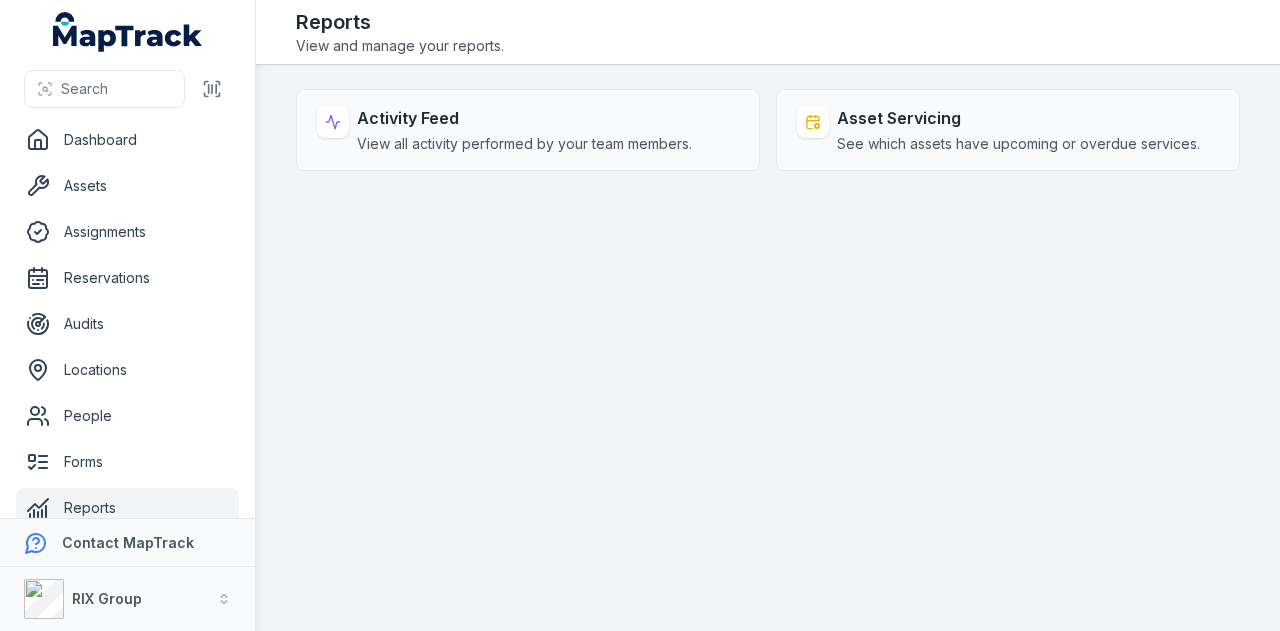 scroll, scrollTop: 0, scrollLeft: 0, axis: both 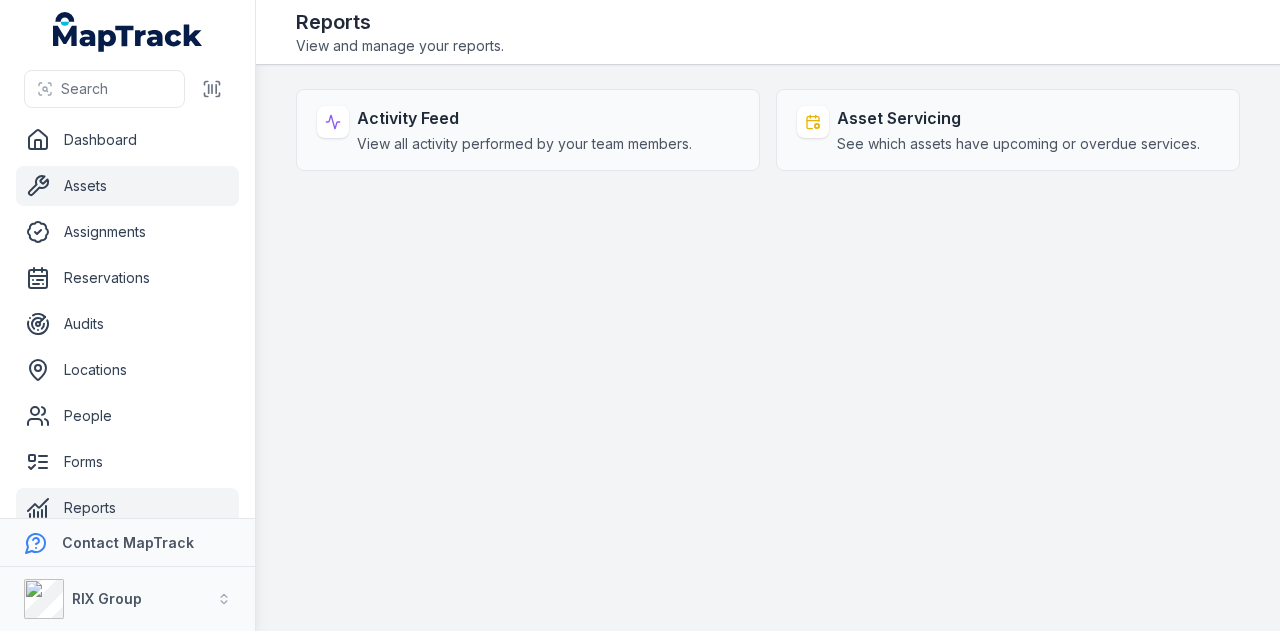 click on "Assets" at bounding box center [127, 186] 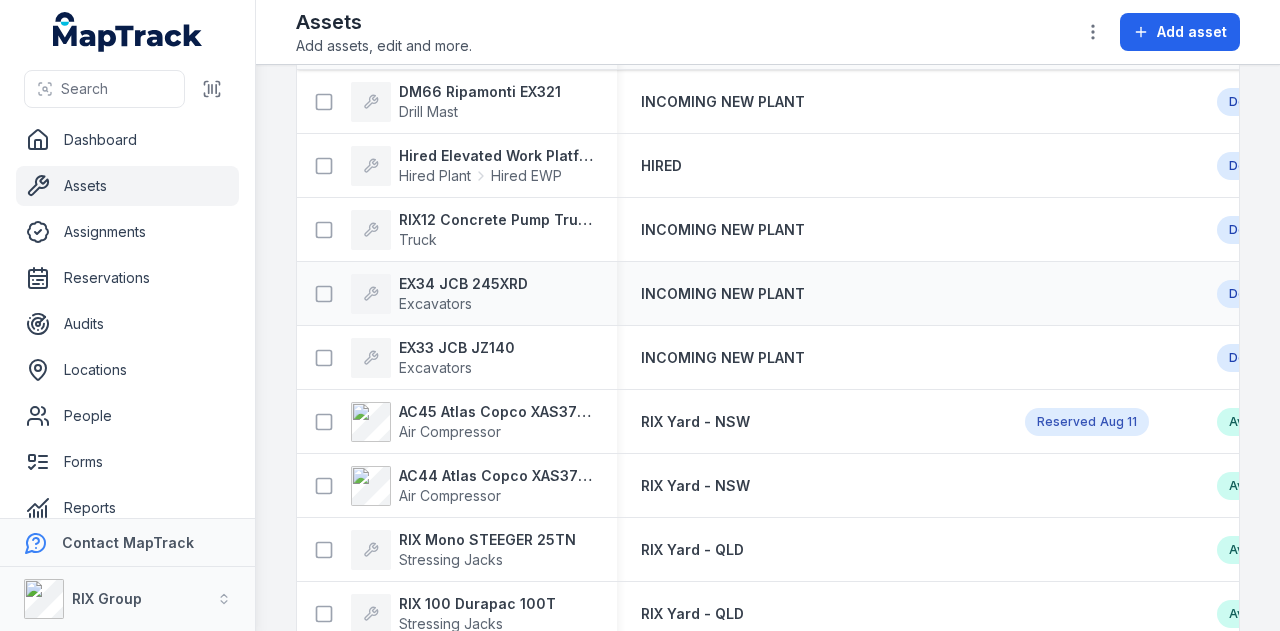 scroll, scrollTop: 0, scrollLeft: 0, axis: both 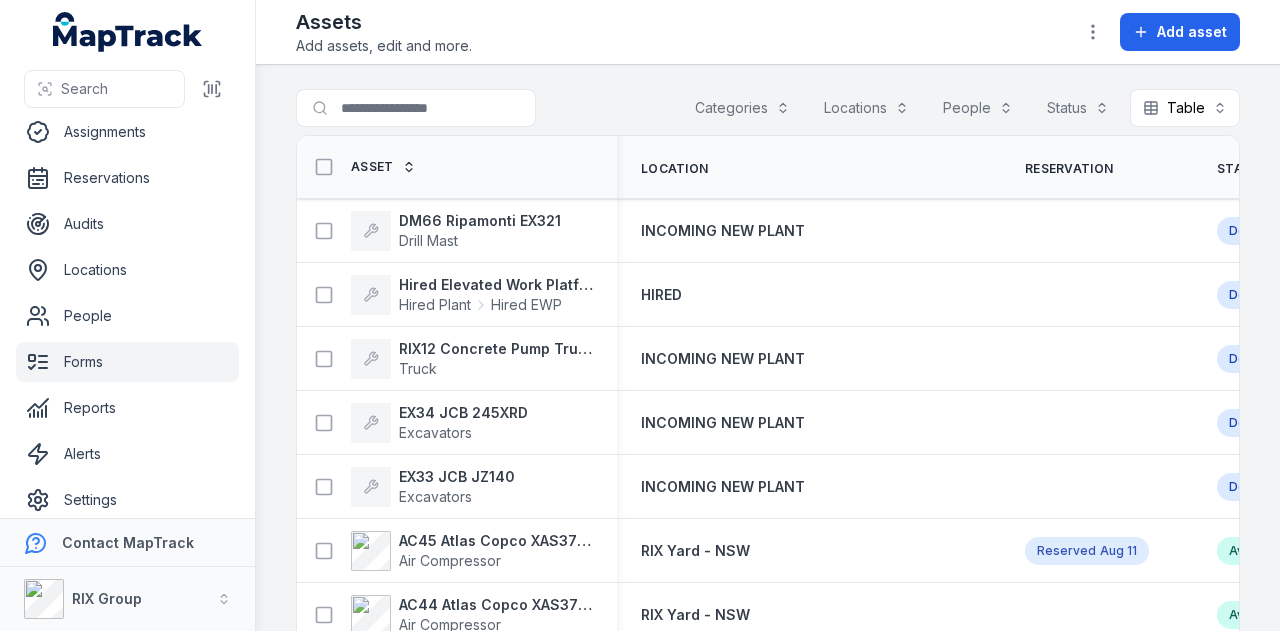 click on "Forms" at bounding box center [127, 362] 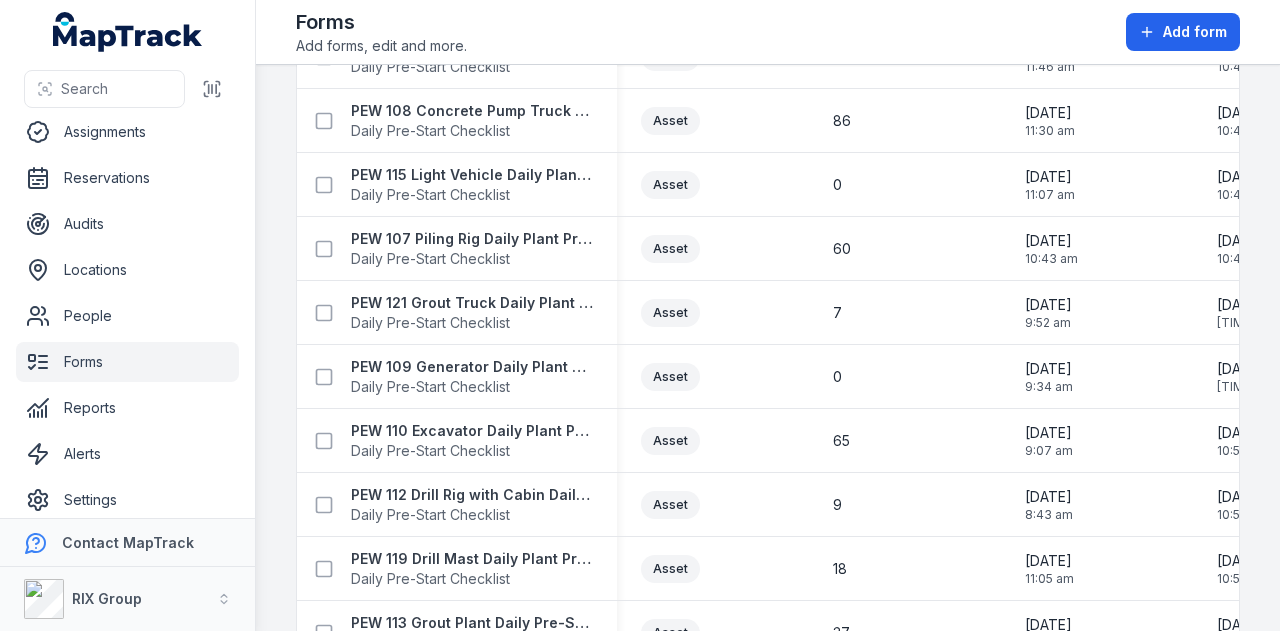 scroll, scrollTop: 1900, scrollLeft: 0, axis: vertical 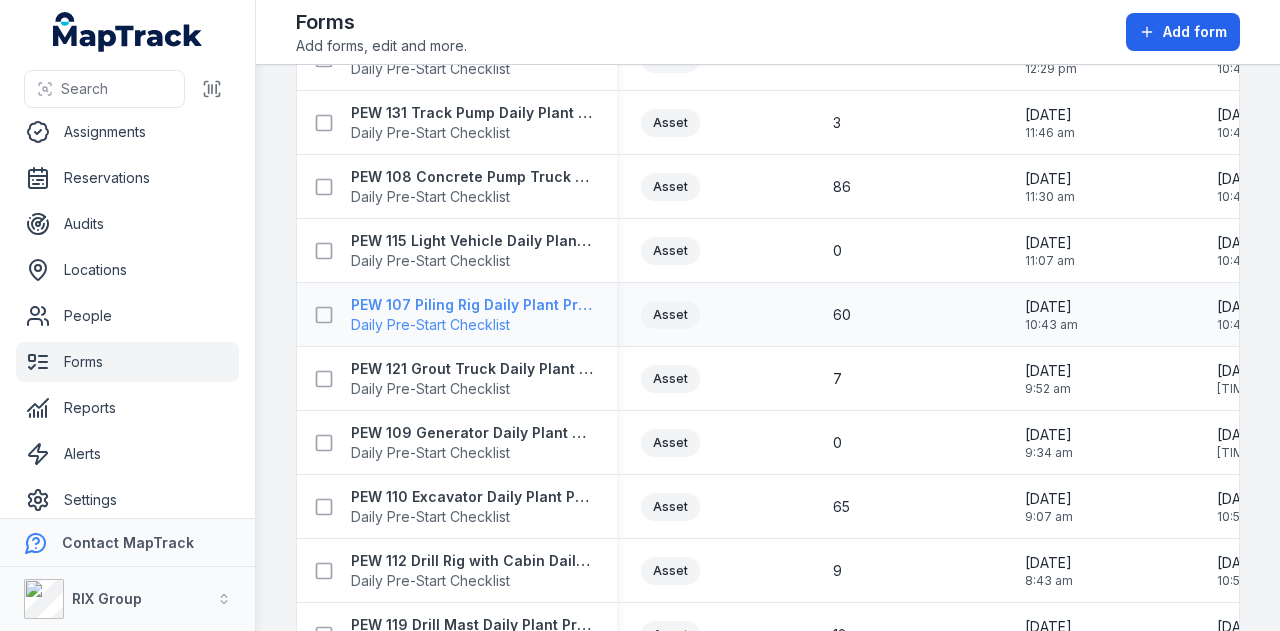 click on "PEW 107 Piling Rig Daily Plant Pre-Start Checklist" at bounding box center (472, 305) 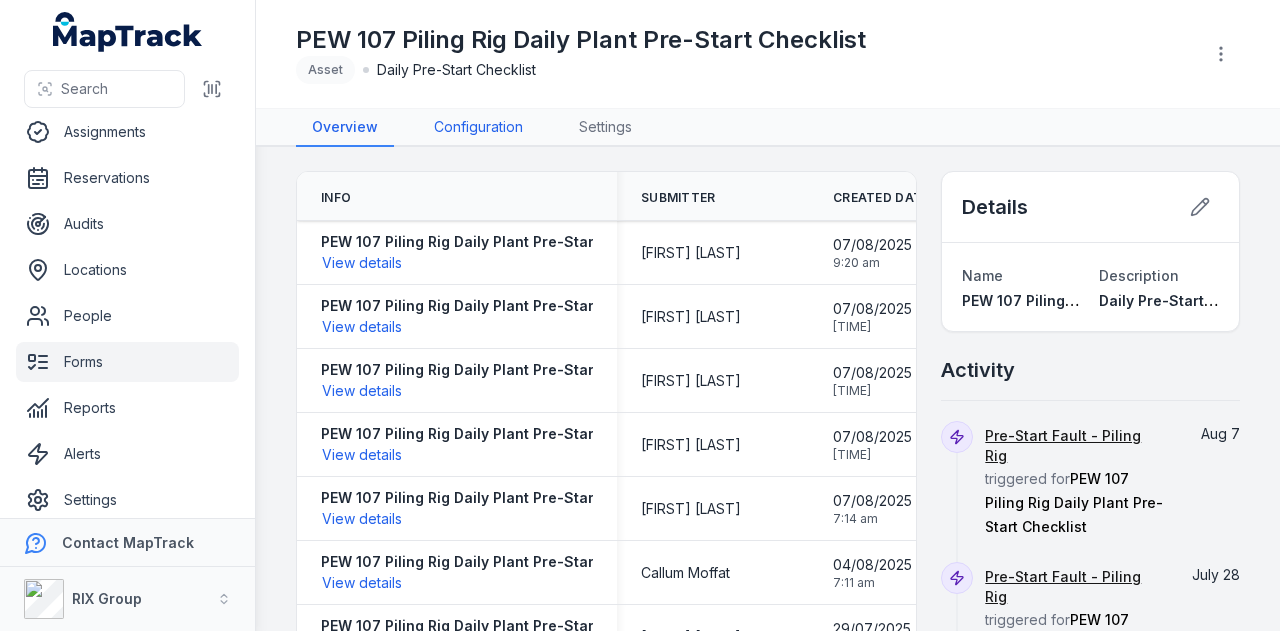 click on "Configuration" at bounding box center [478, 128] 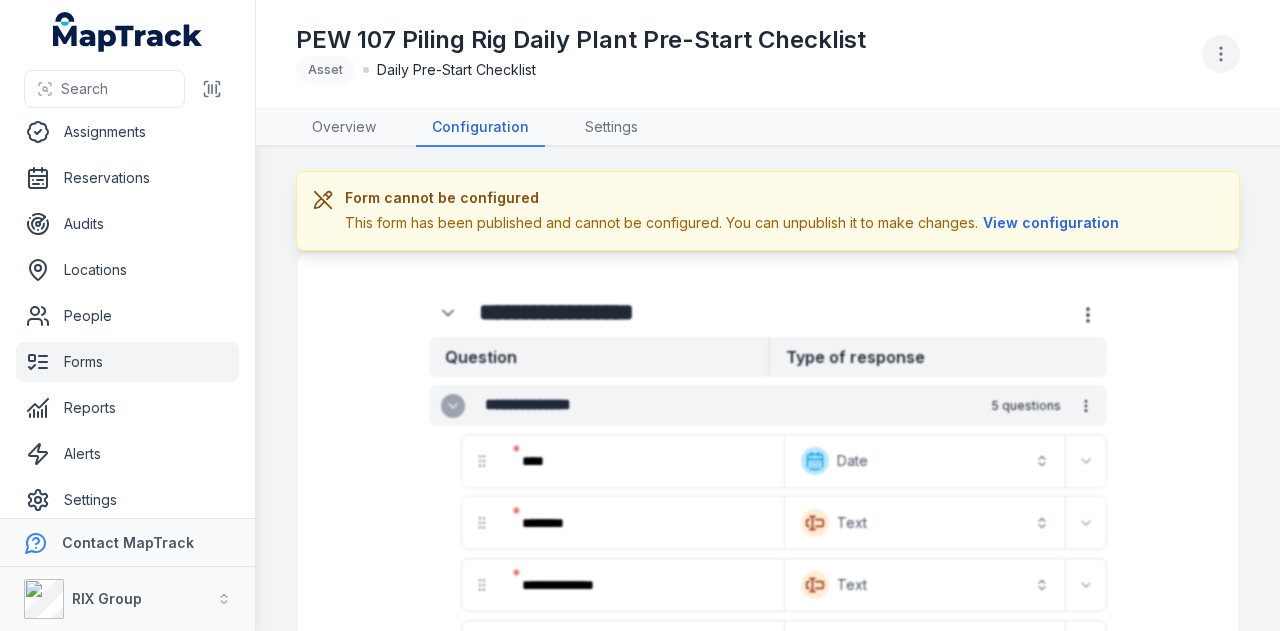 click 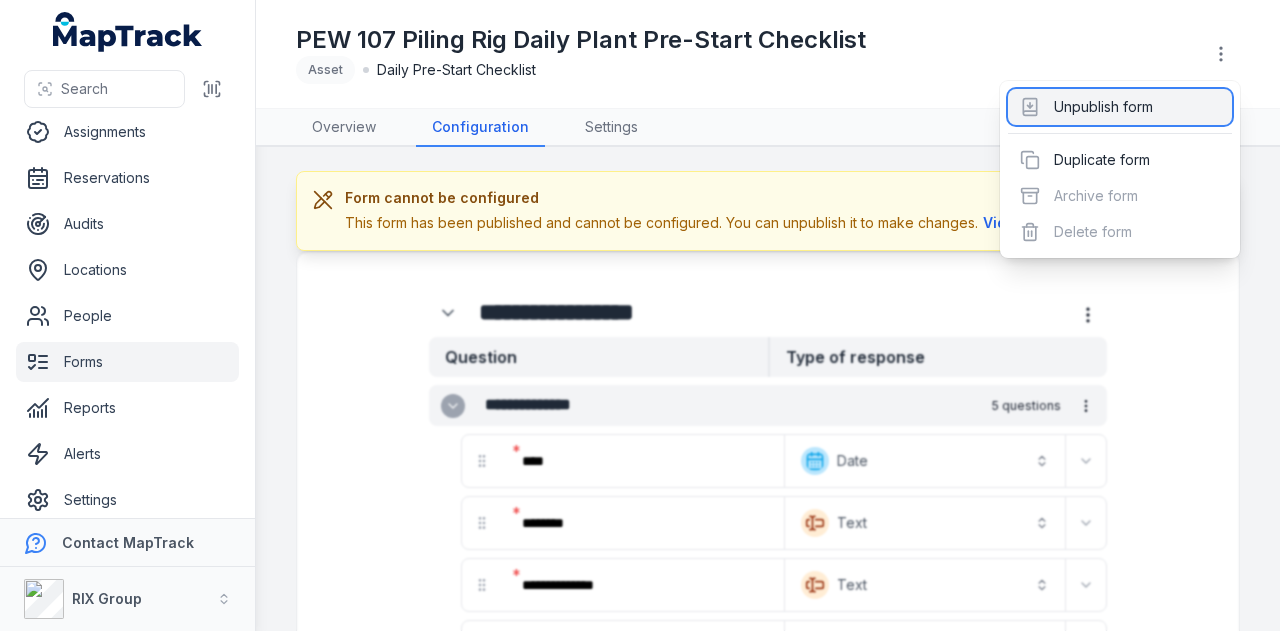 click on "Unpublish form" at bounding box center (1120, 107) 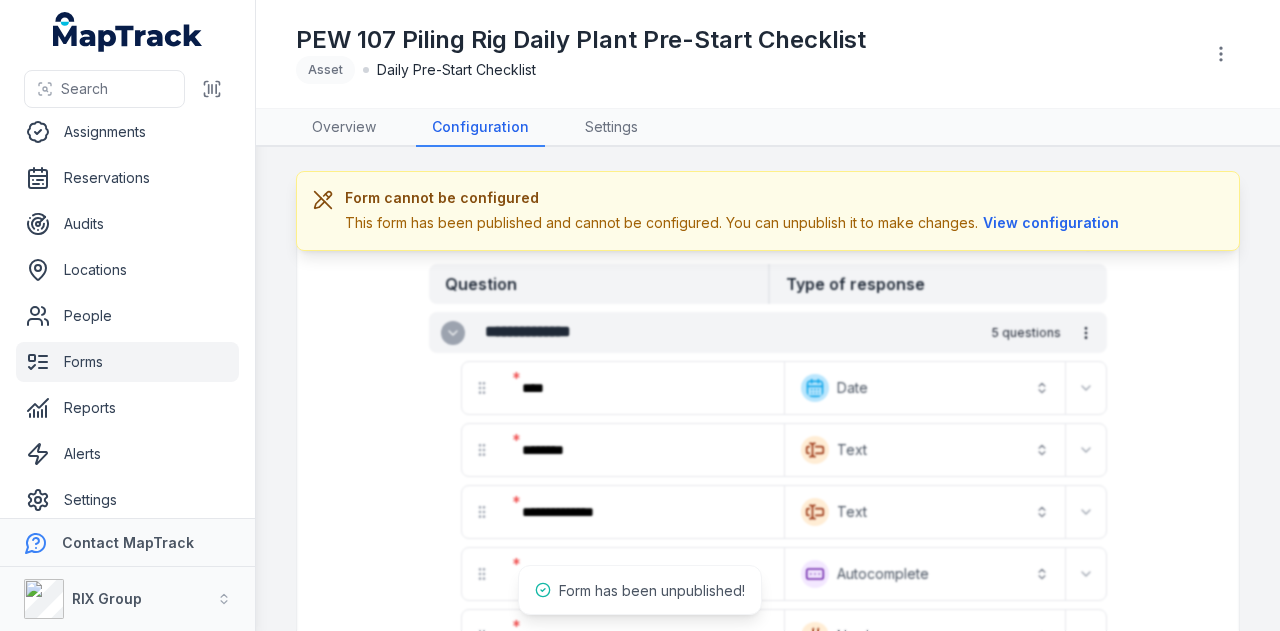 scroll, scrollTop: 100, scrollLeft: 0, axis: vertical 